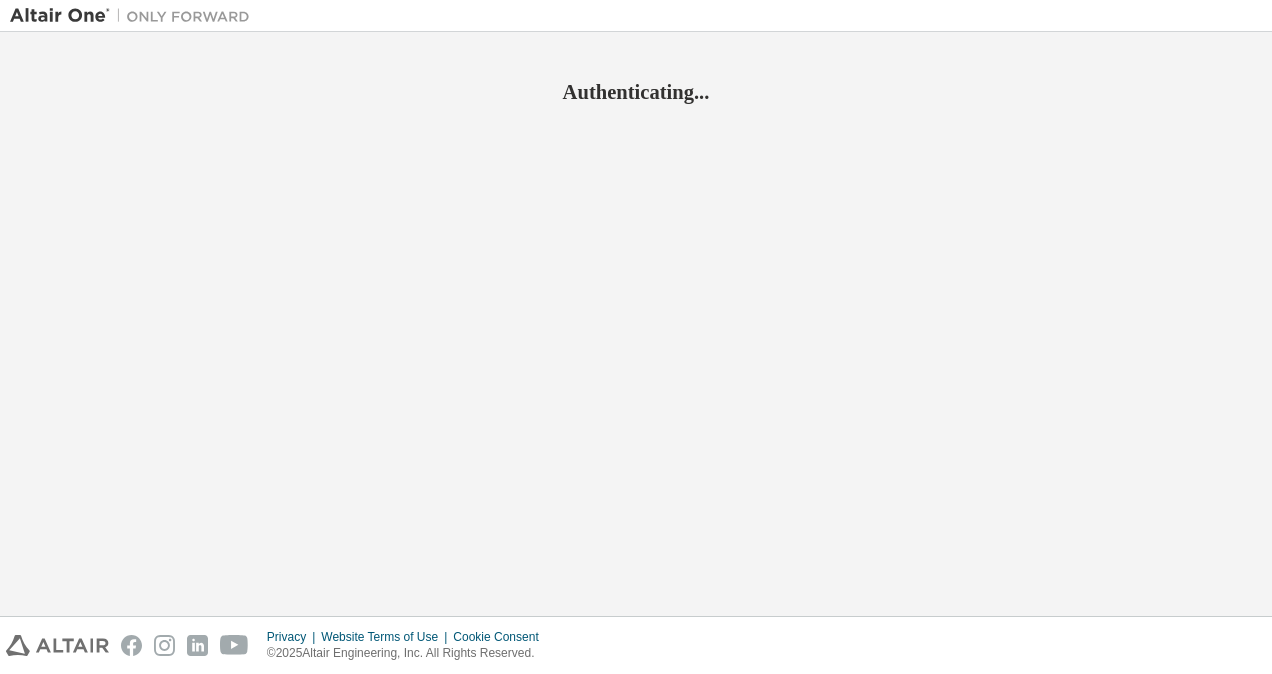 scroll, scrollTop: 0, scrollLeft: 0, axis: both 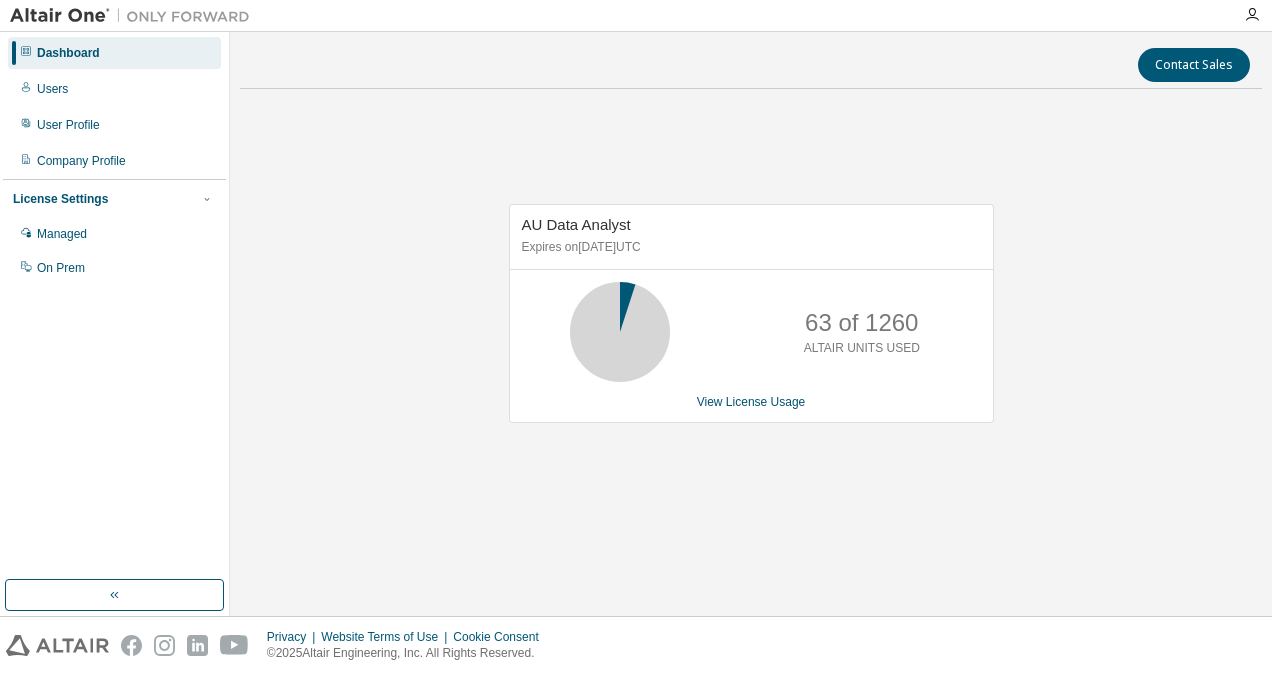 click on "Managed" at bounding box center (62, 234) 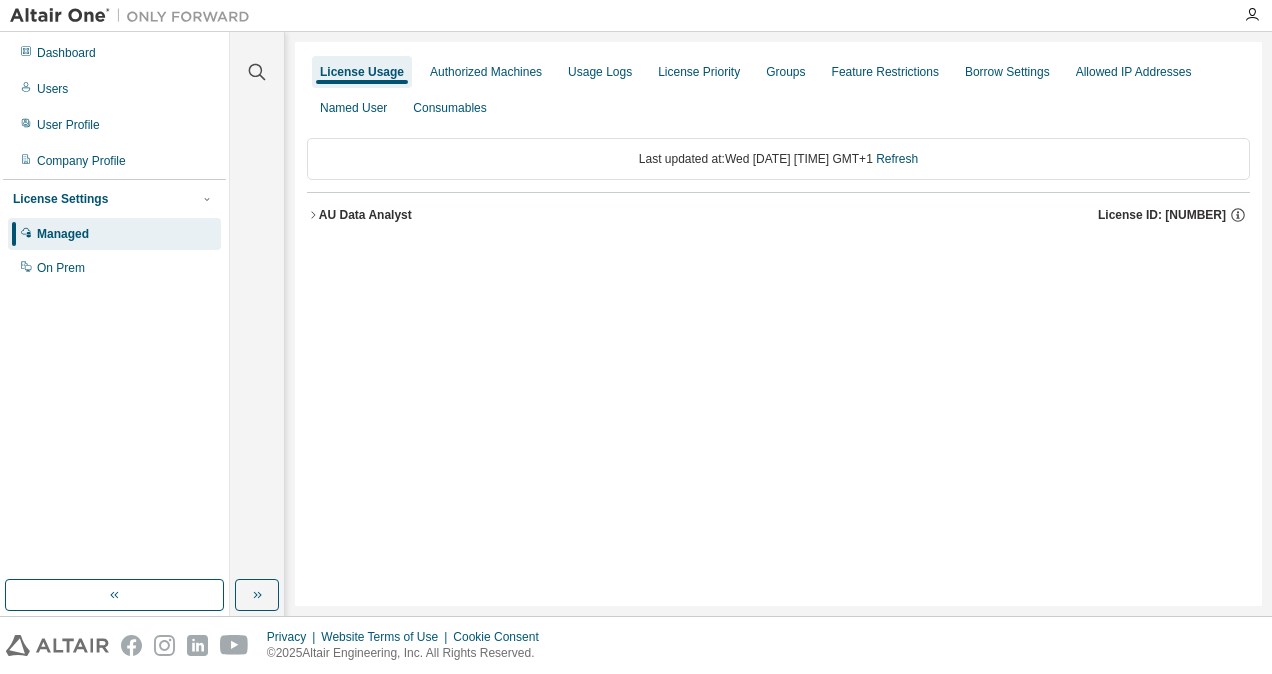 click 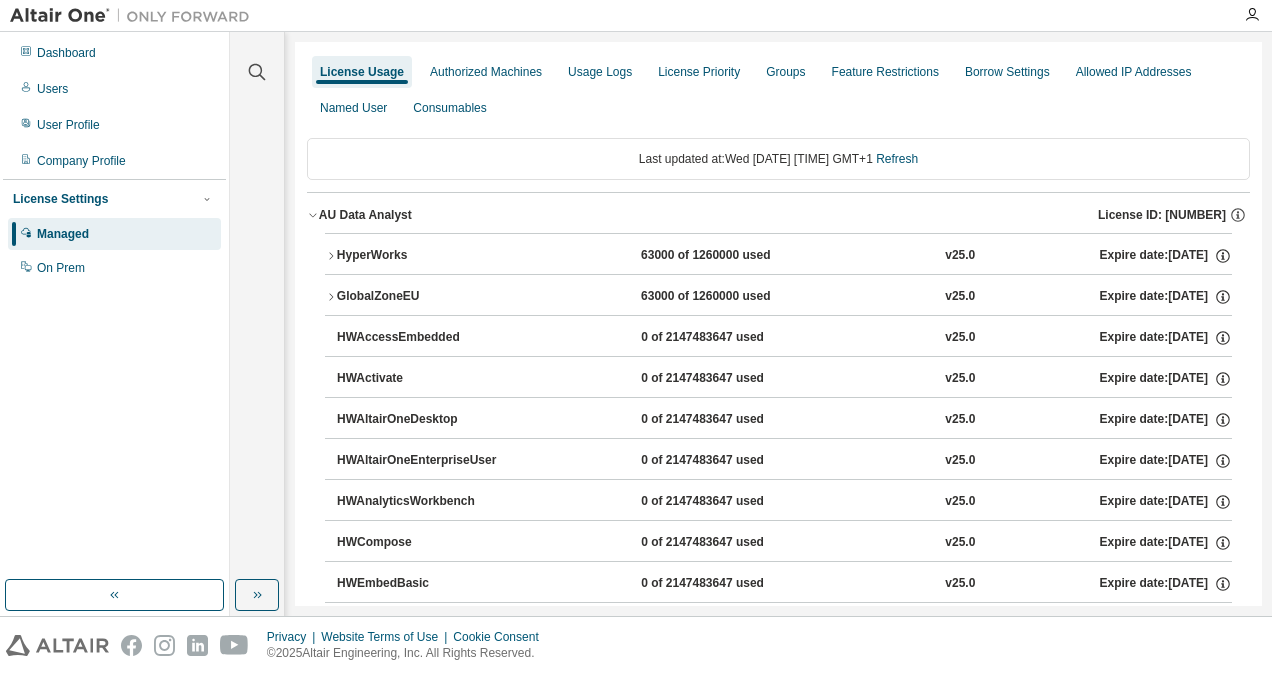 click on "Authorized Machines" at bounding box center [486, 72] 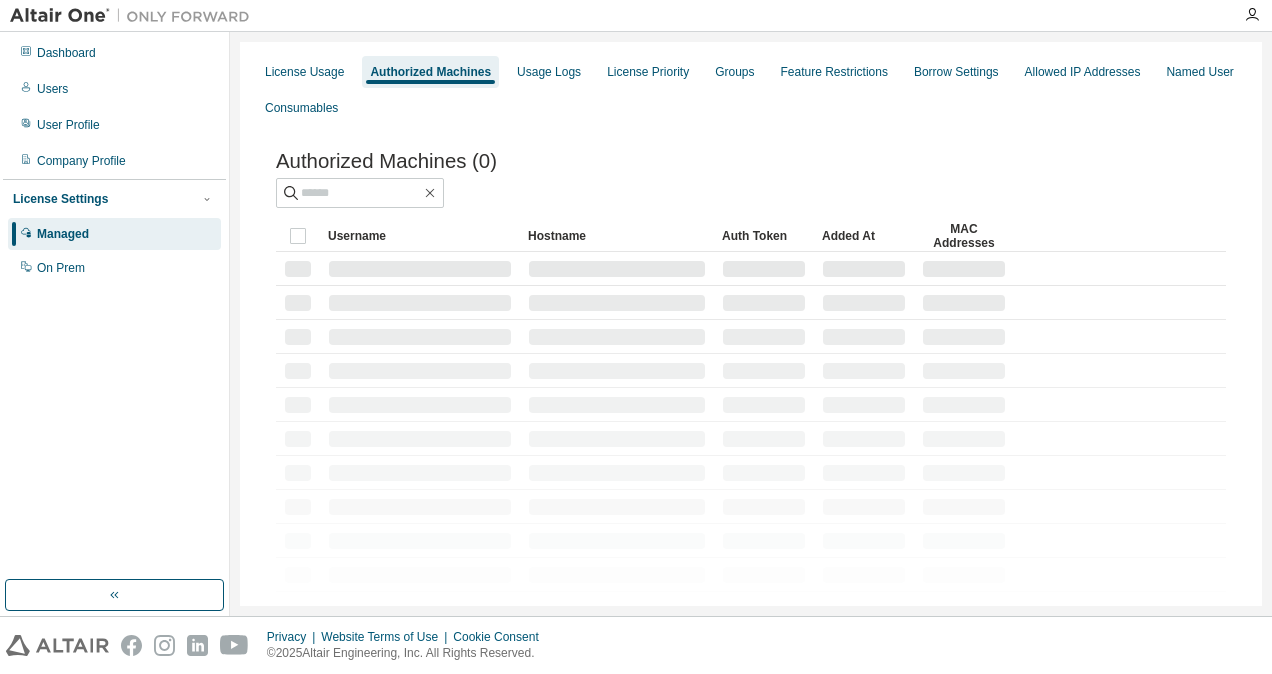 click on "Usage Logs" at bounding box center [549, 72] 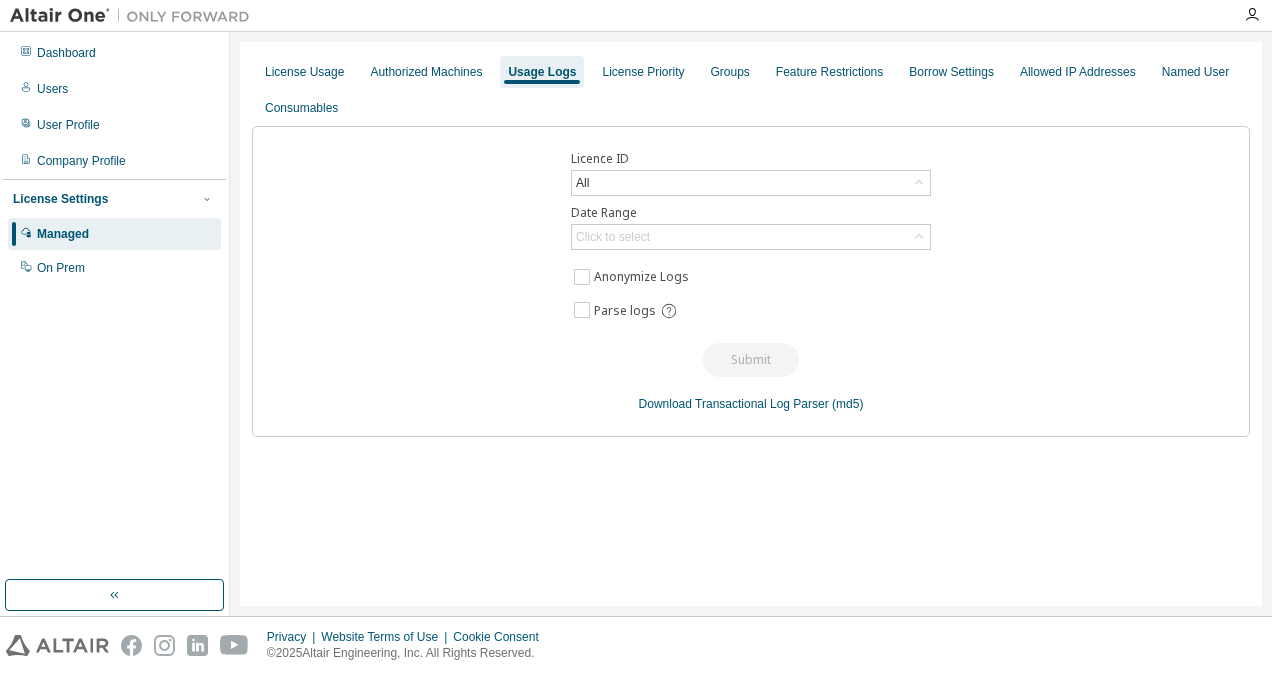 click on "All" at bounding box center (751, 183) 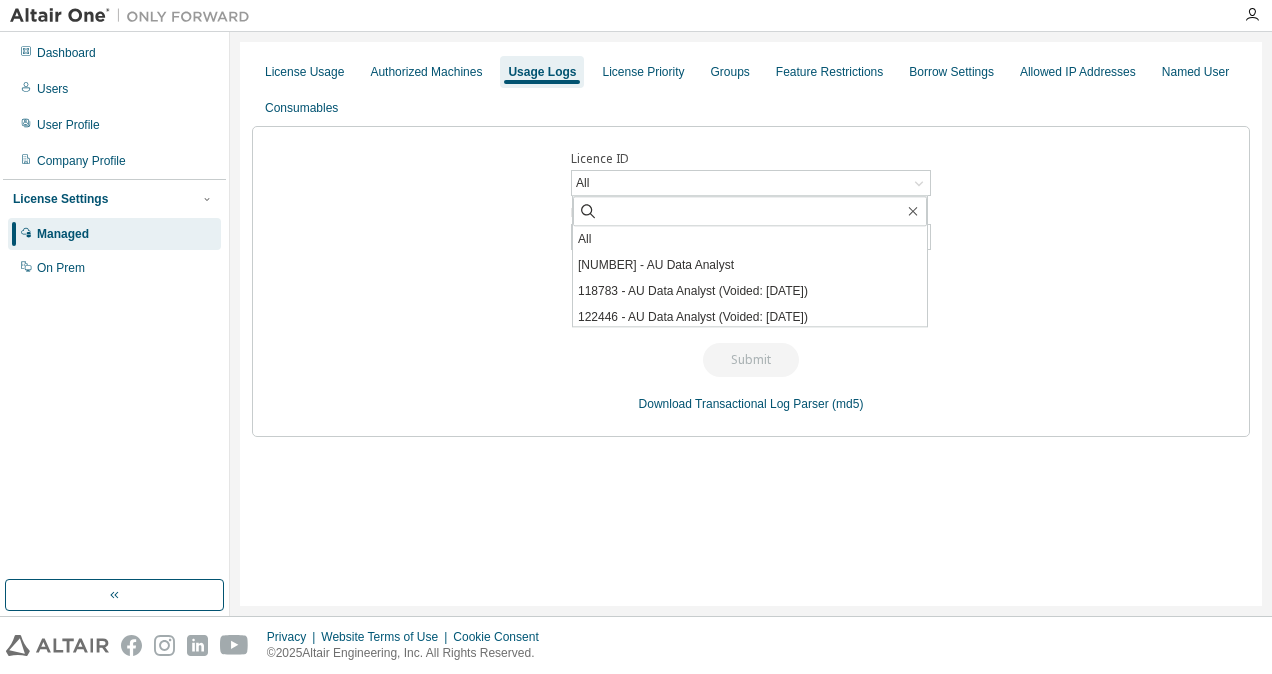 click on "All" at bounding box center (751, 183) 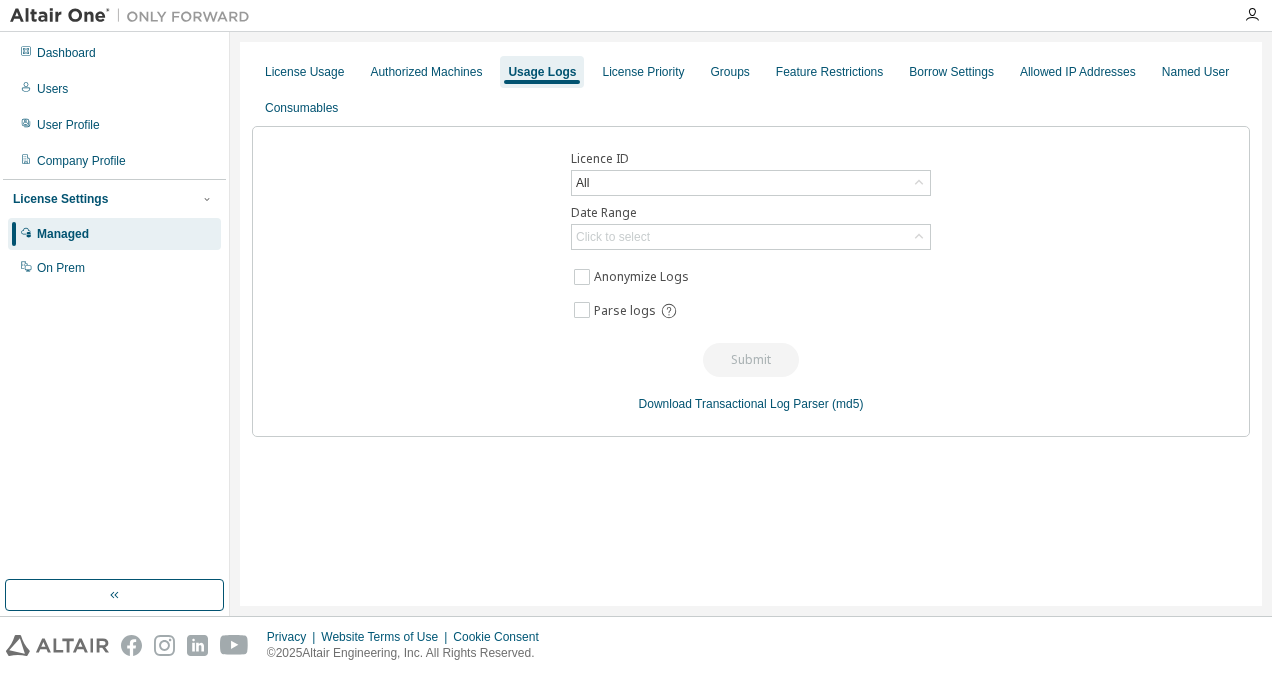 click on "Click to select" at bounding box center [751, 237] 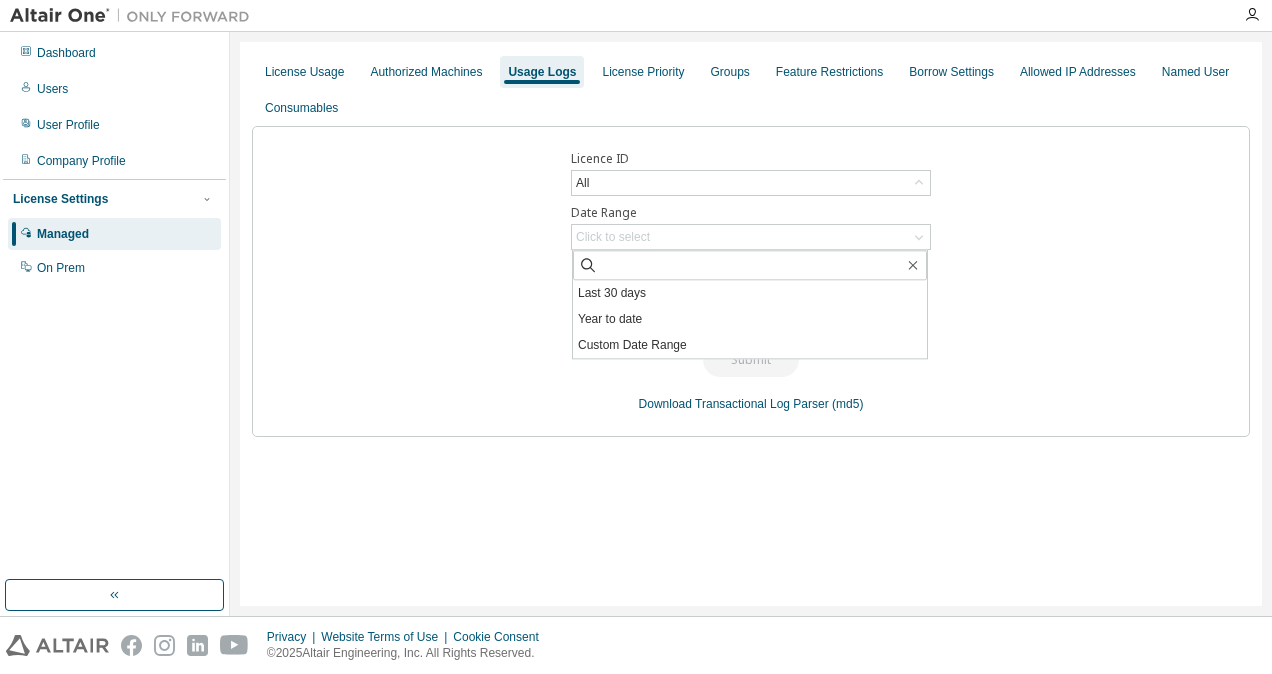 click on "Last 30 days" at bounding box center [750, 293] 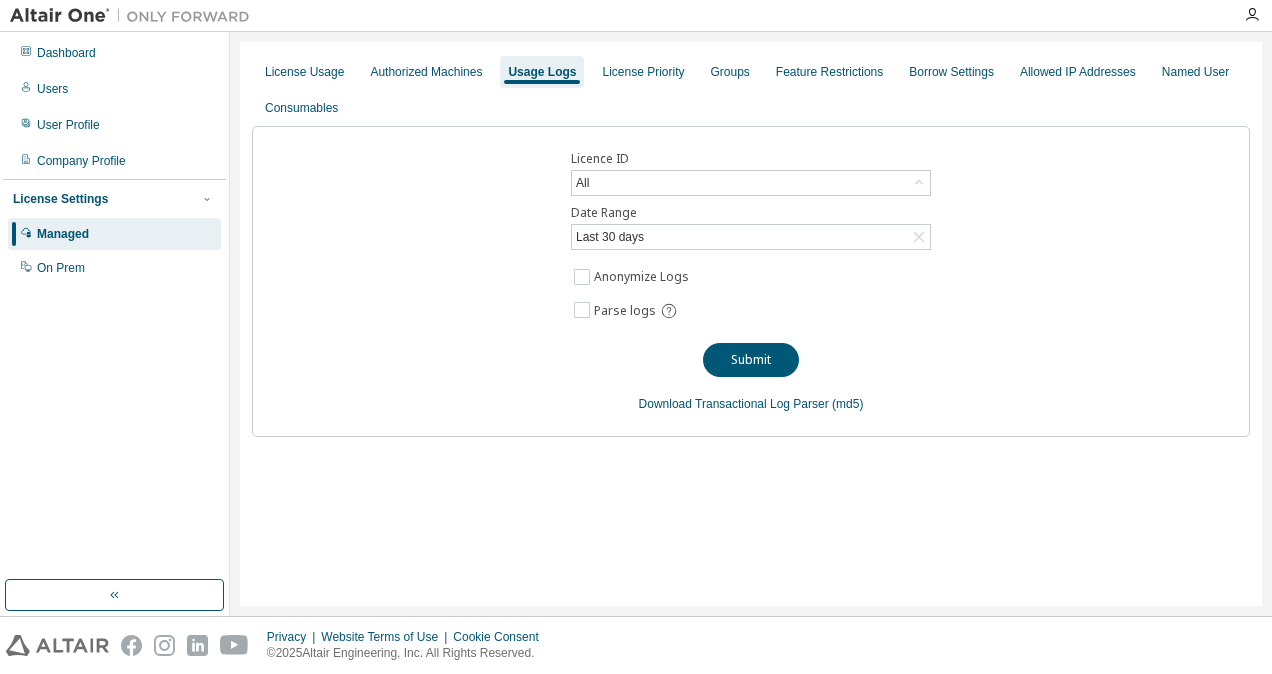click on "Groups" at bounding box center (730, 72) 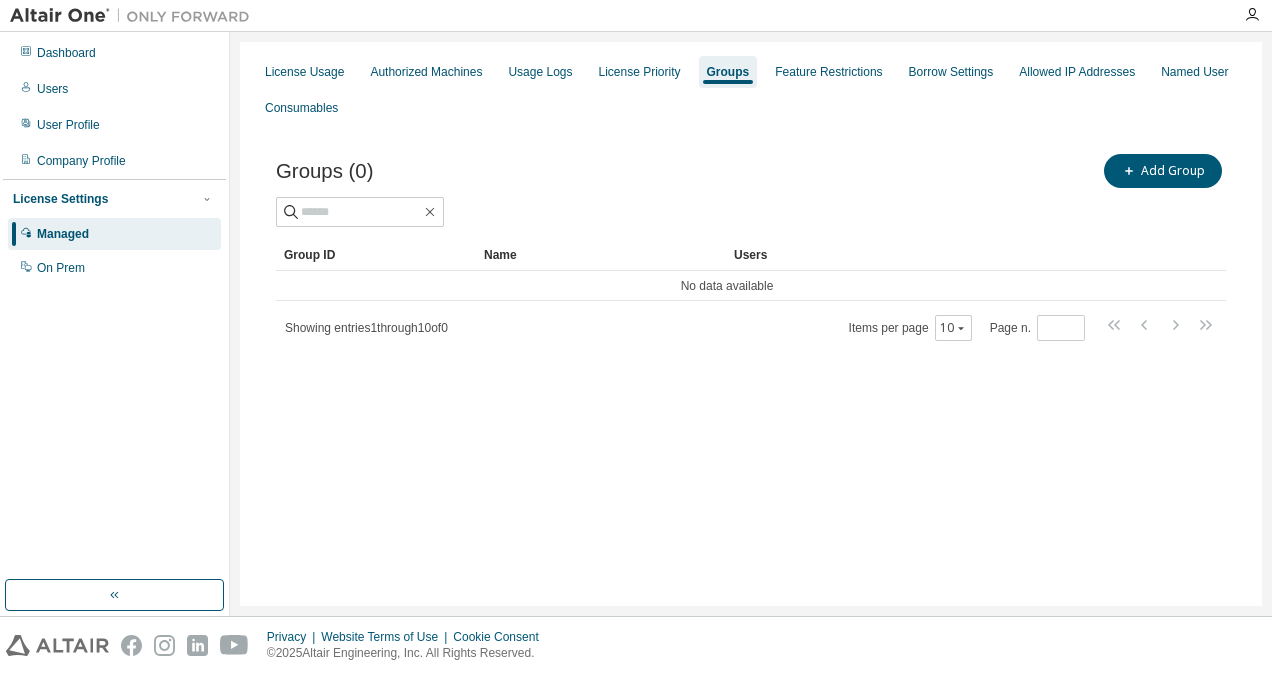 click on "Named User" at bounding box center [1194, 72] 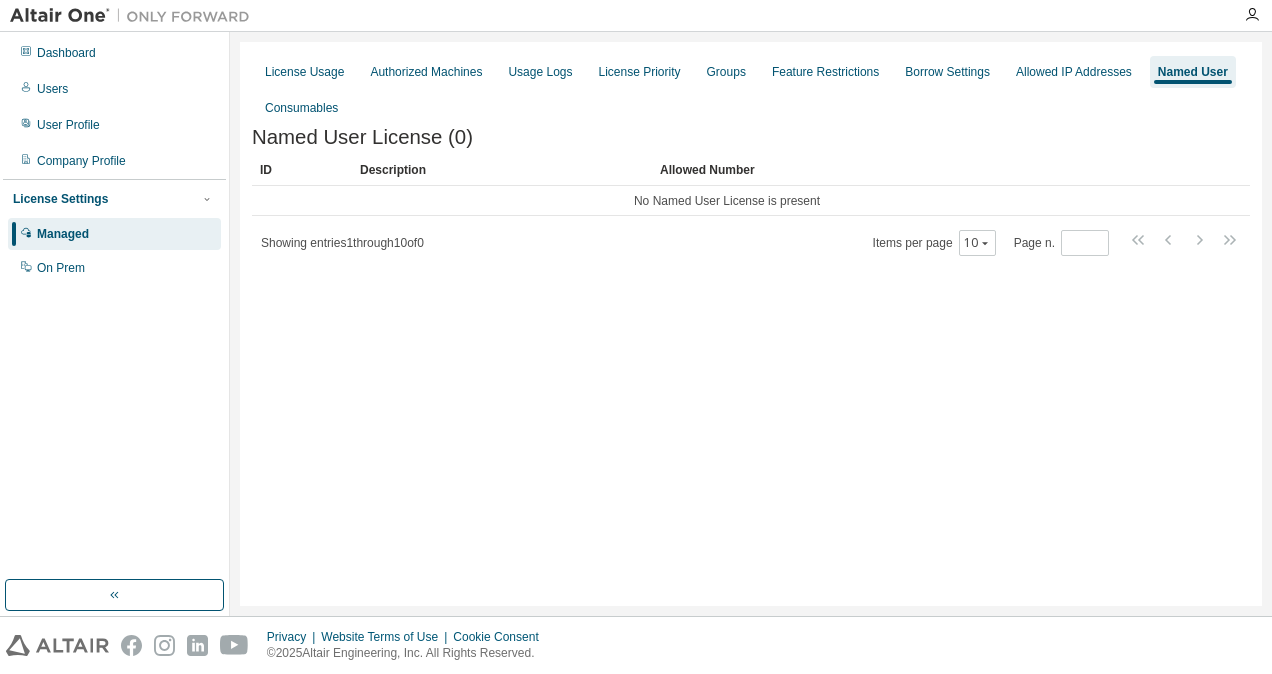 click on "Consumables" at bounding box center [301, 108] 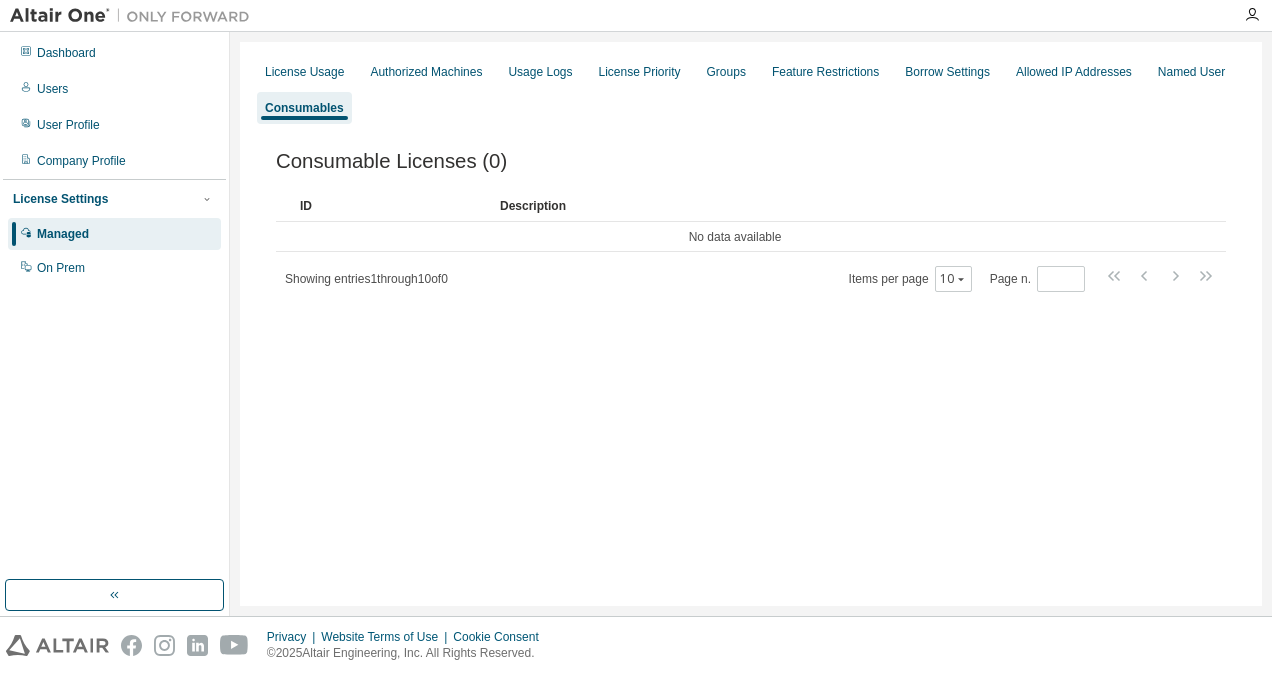 click on "Managed" at bounding box center [63, 234] 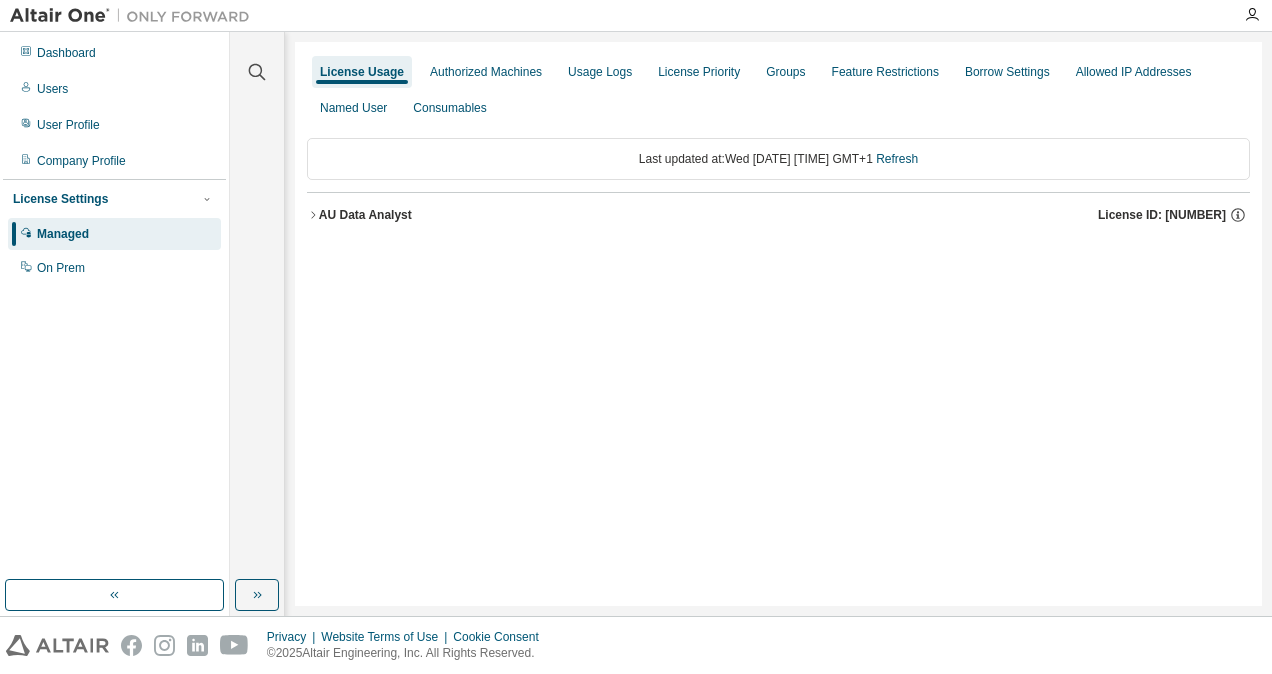 click 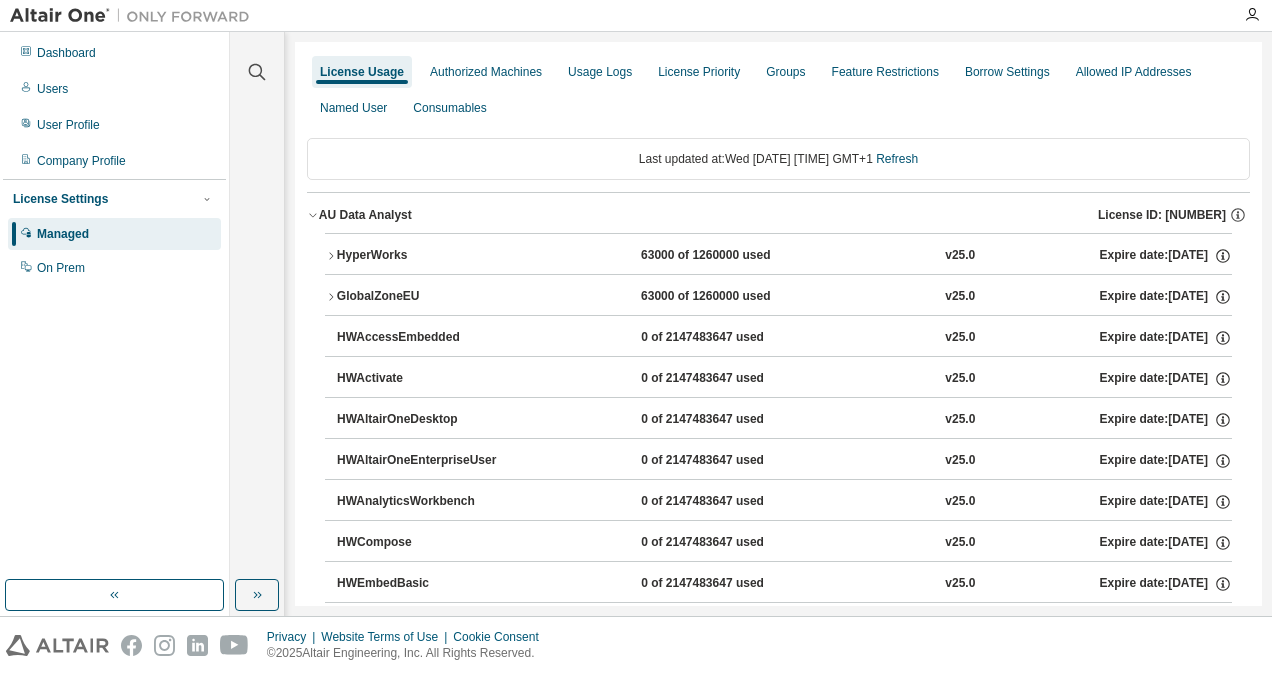 click on "Dashboard" at bounding box center (66, 53) 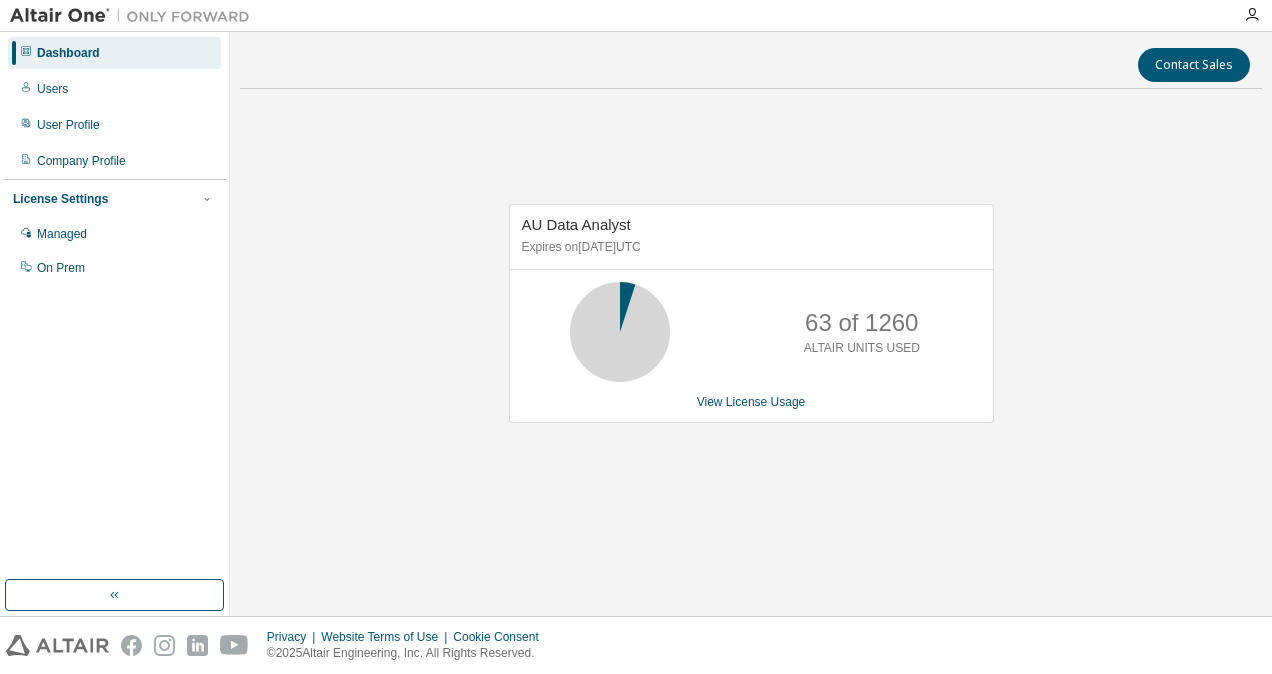 click on "63 of 1260 ALTAIR UNITS USED" at bounding box center (751, 332) 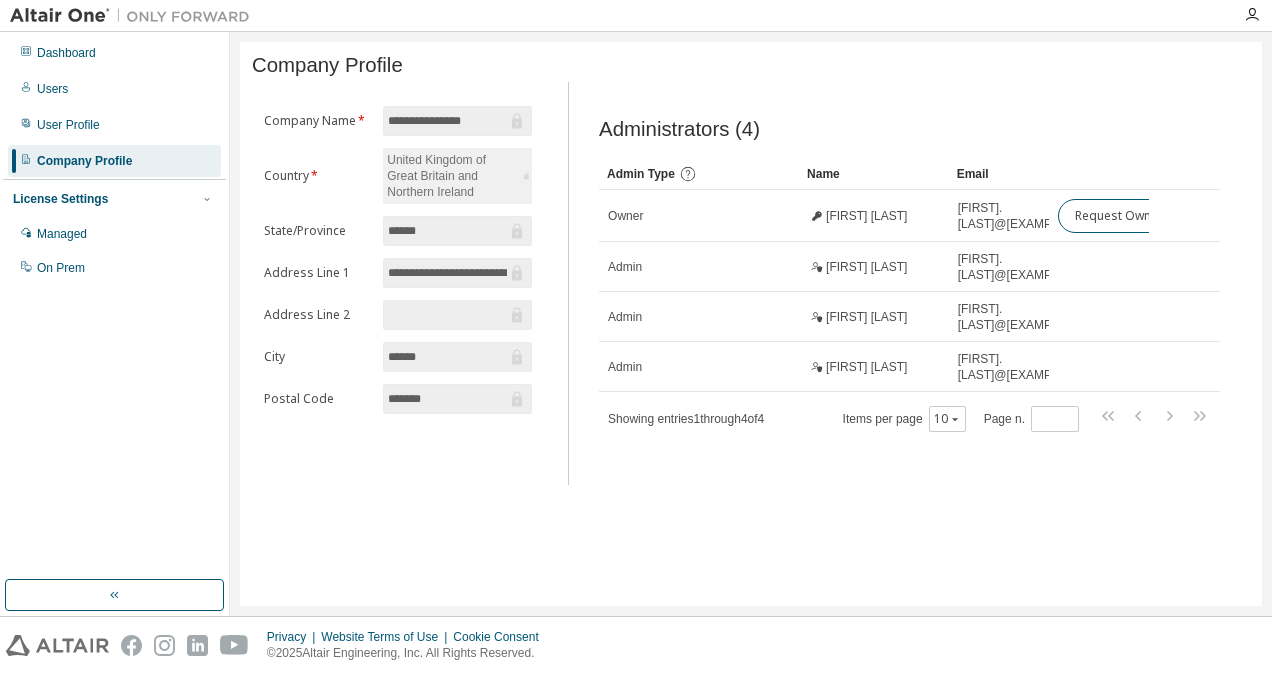 scroll, scrollTop: 0, scrollLeft: 0, axis: both 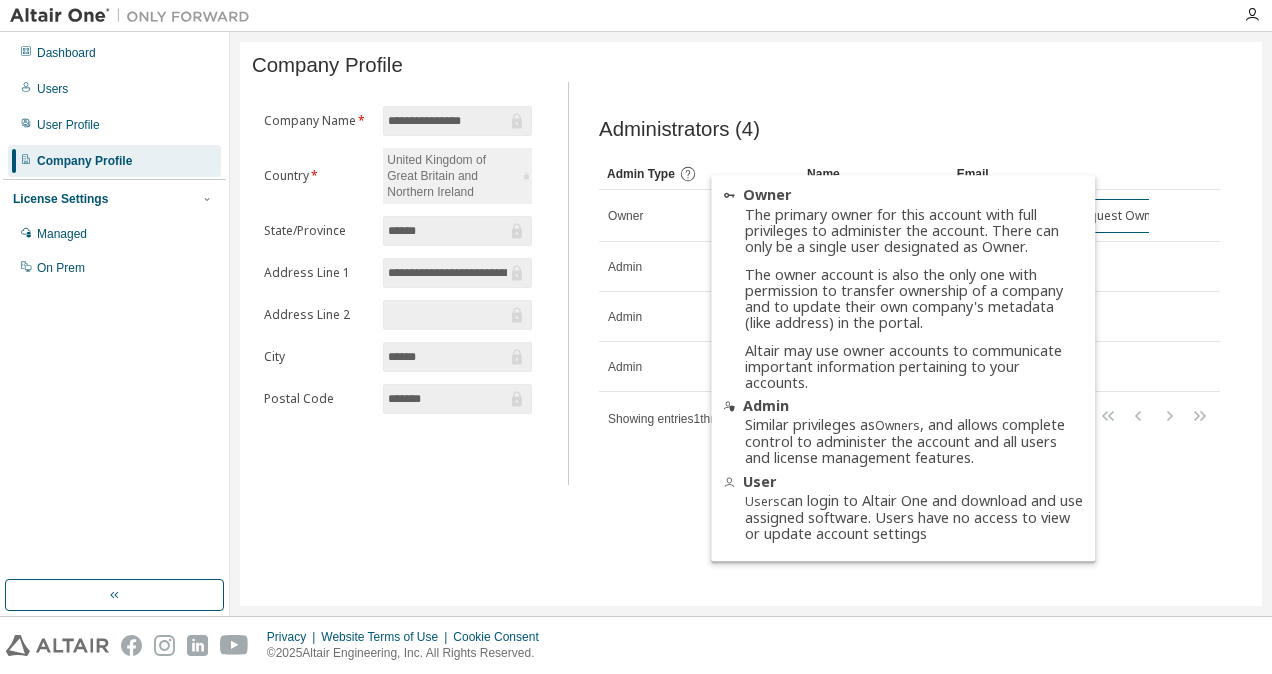 click 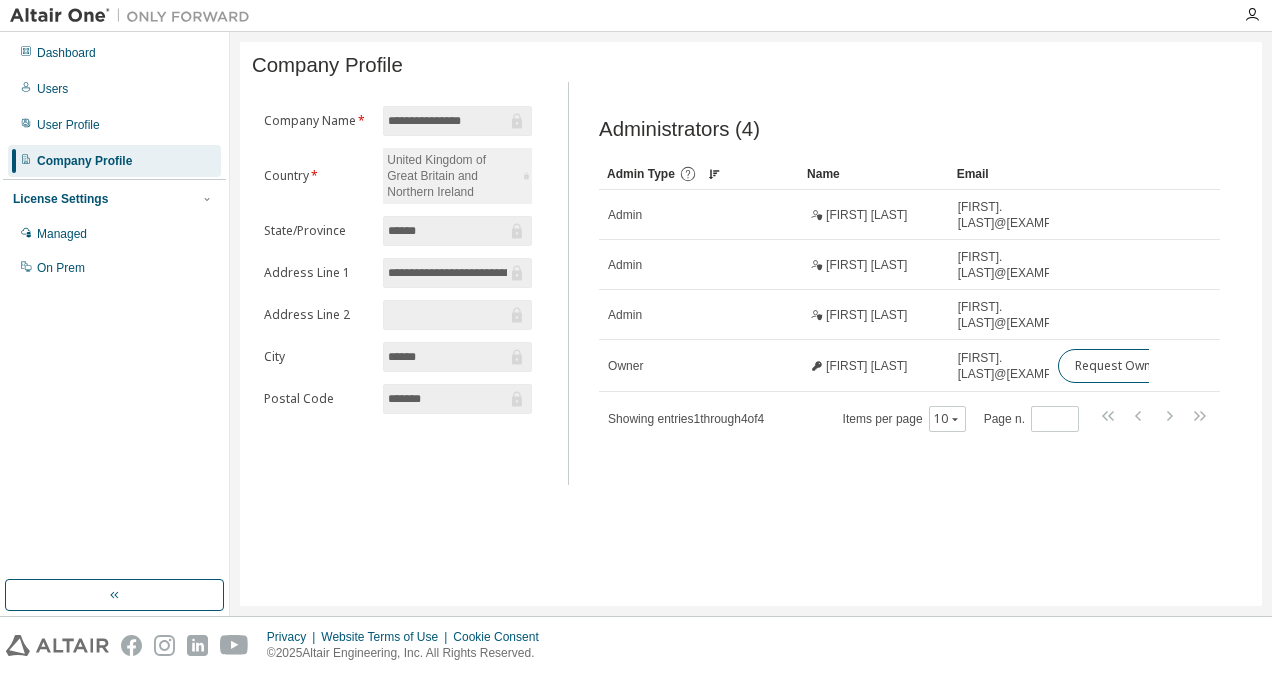 click 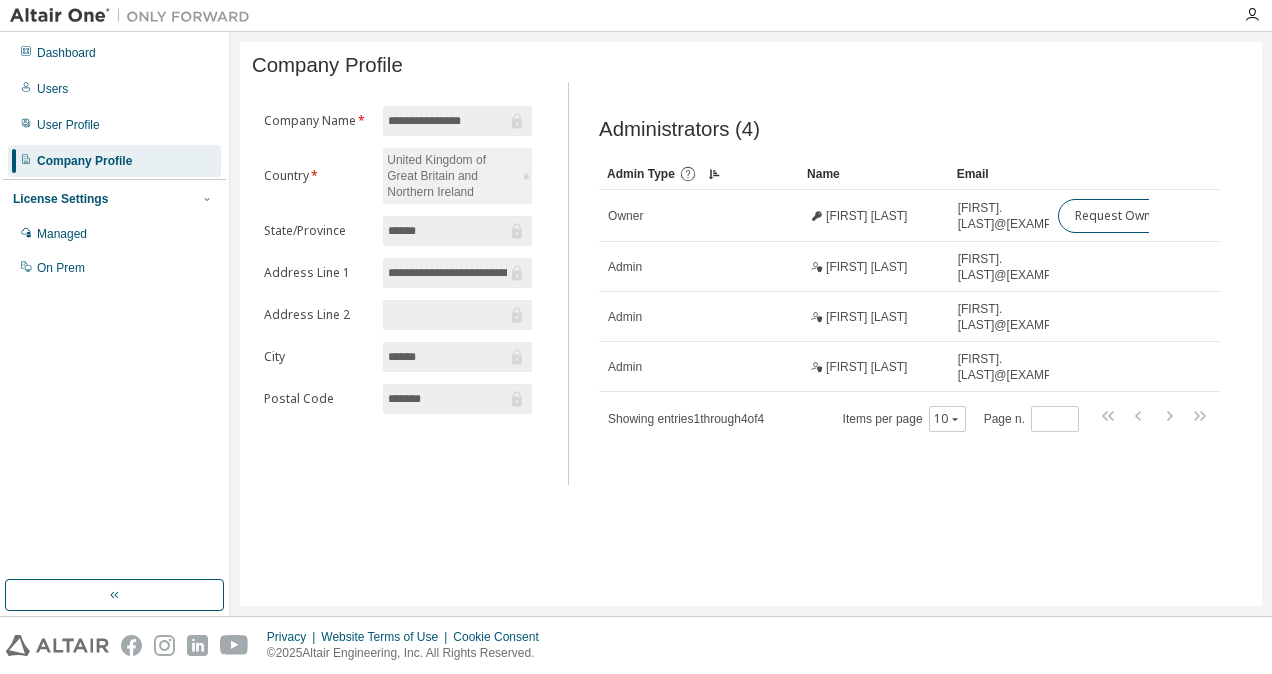 click on "Dashboard" at bounding box center [66, 53] 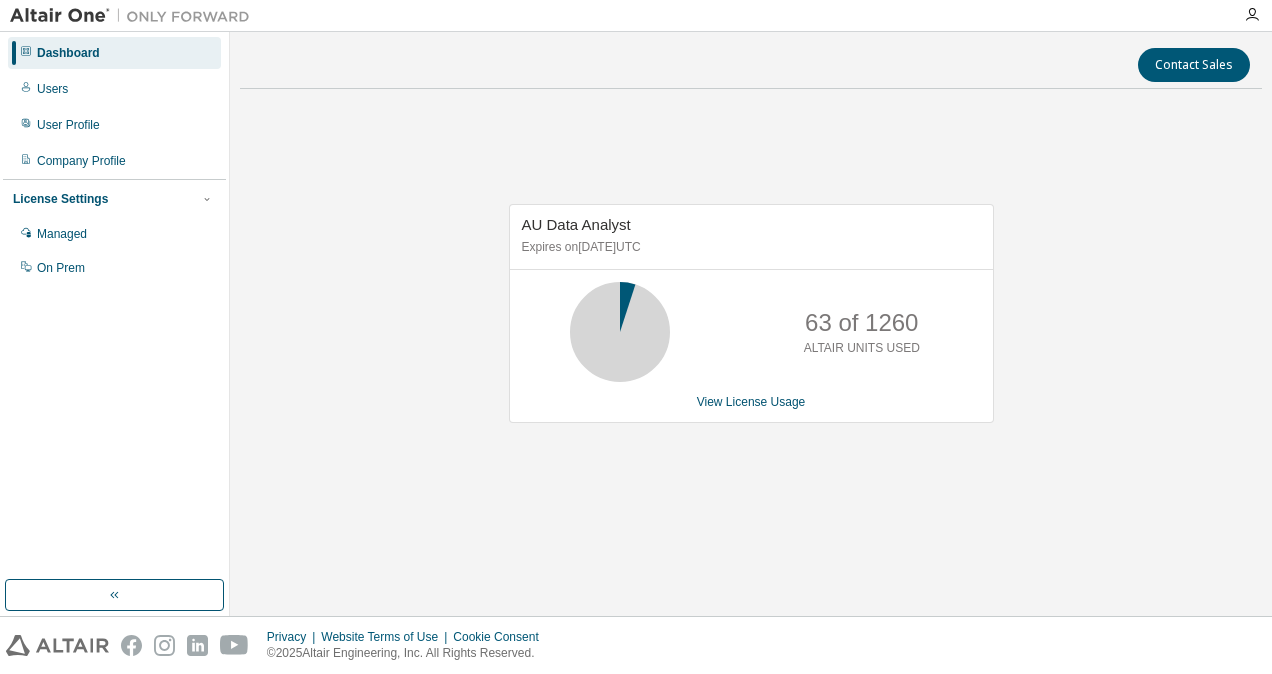 click on "Users" at bounding box center [114, 89] 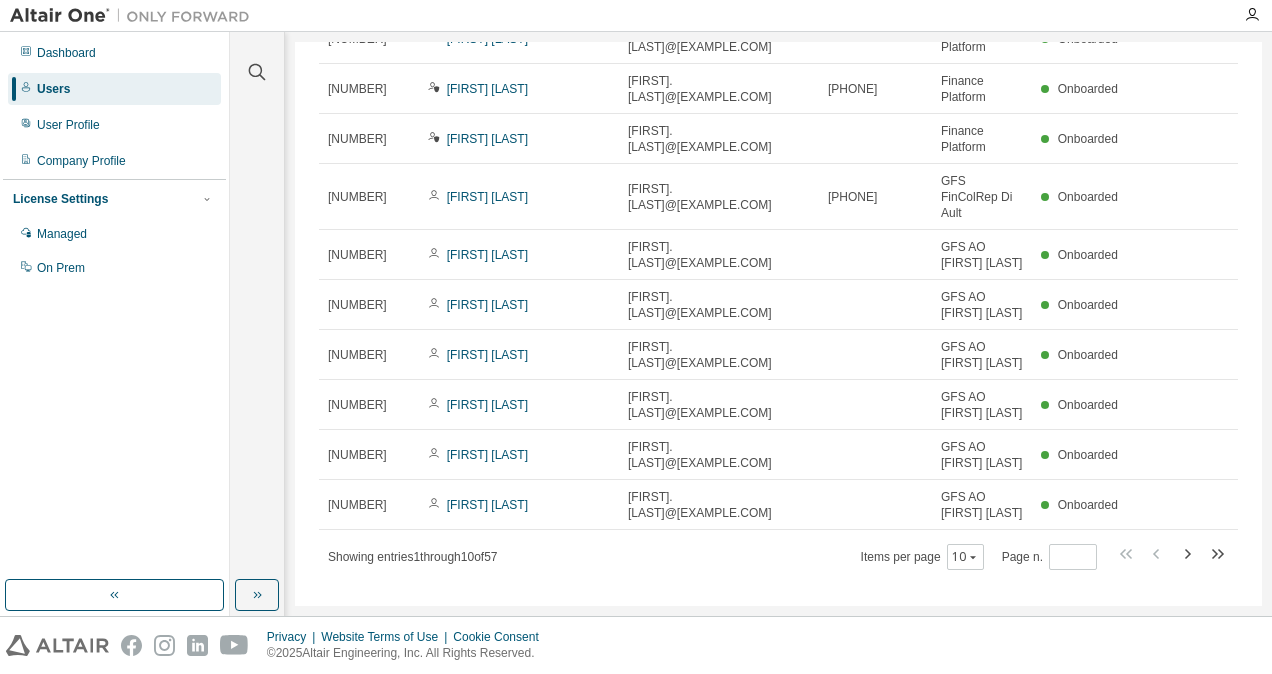scroll, scrollTop: 0, scrollLeft: 0, axis: both 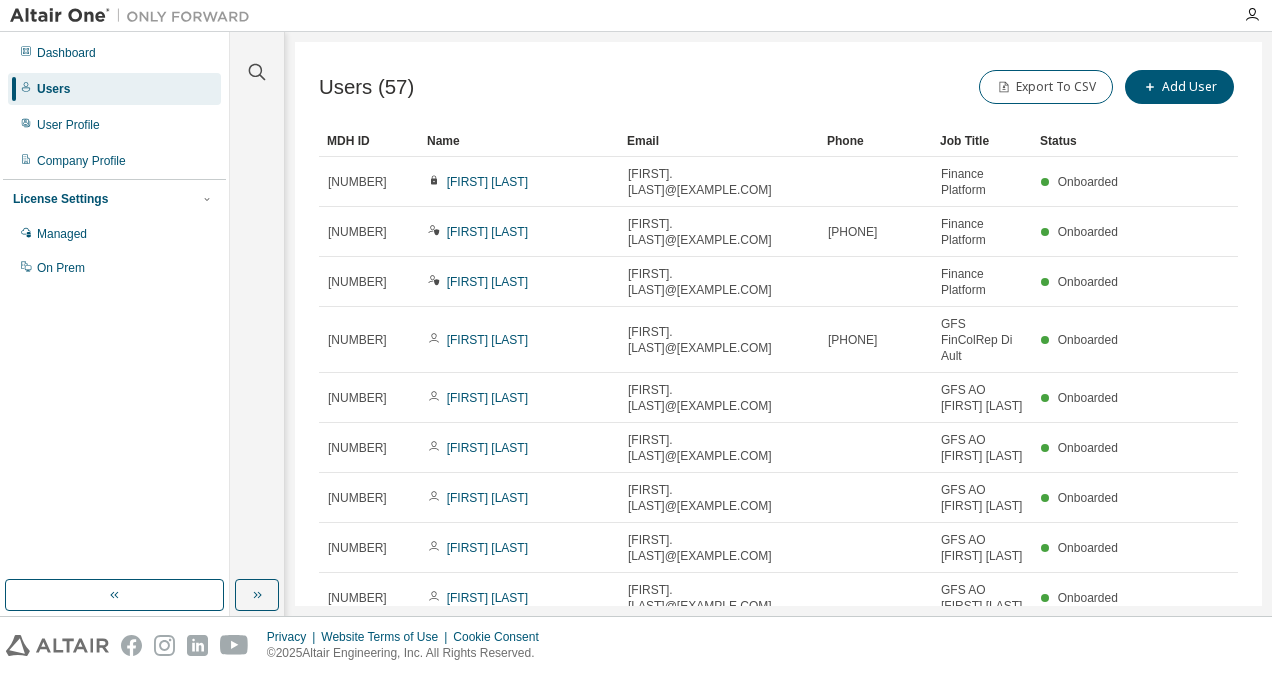click on "User Profile" at bounding box center (68, 125) 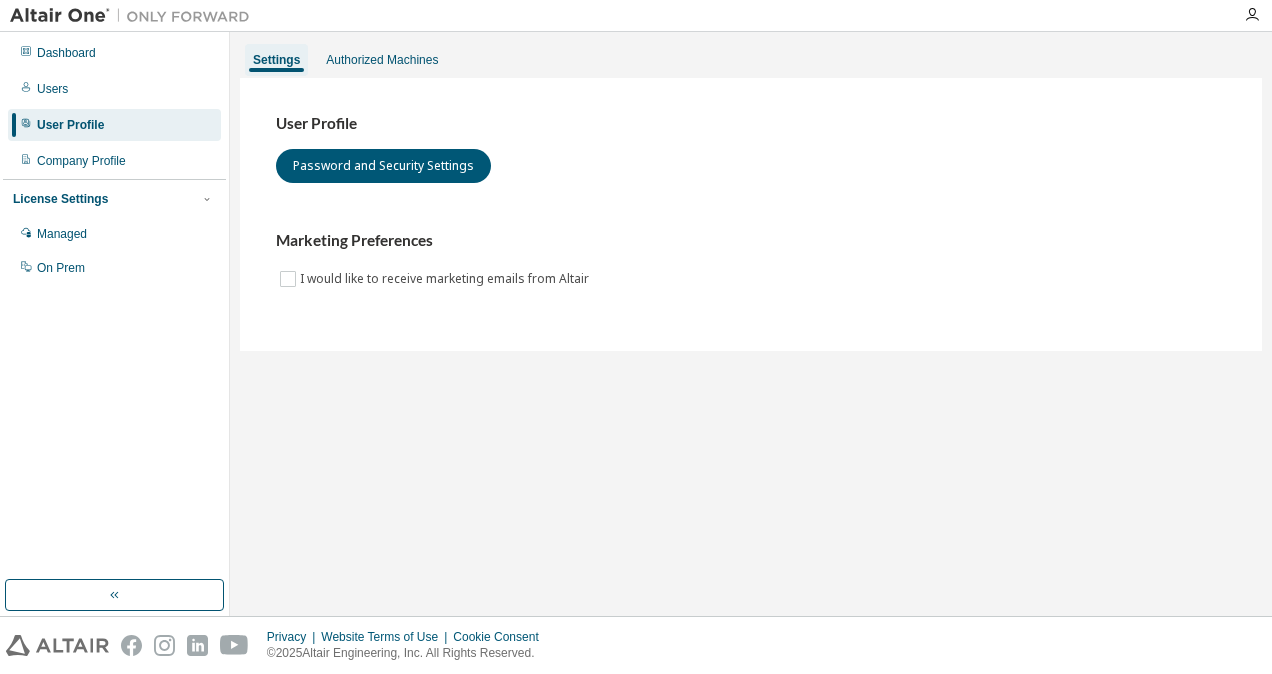 click on "Company Profile" at bounding box center (81, 161) 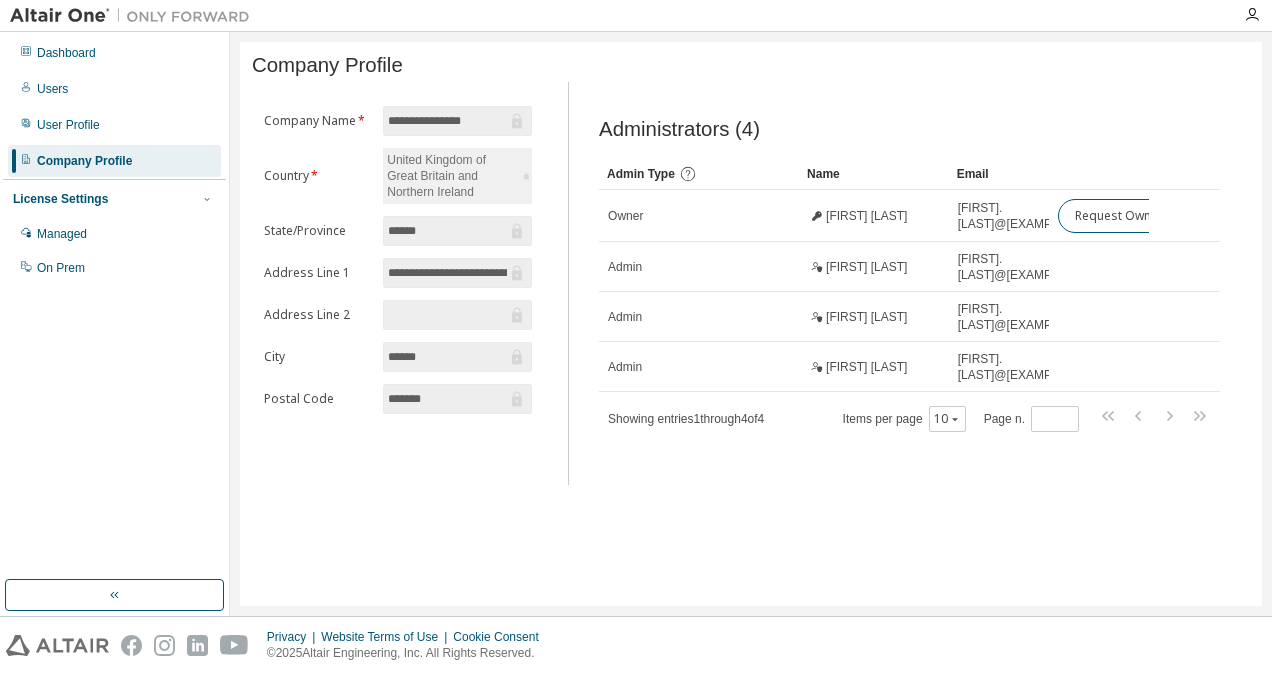 scroll, scrollTop: 0, scrollLeft: 28, axis: horizontal 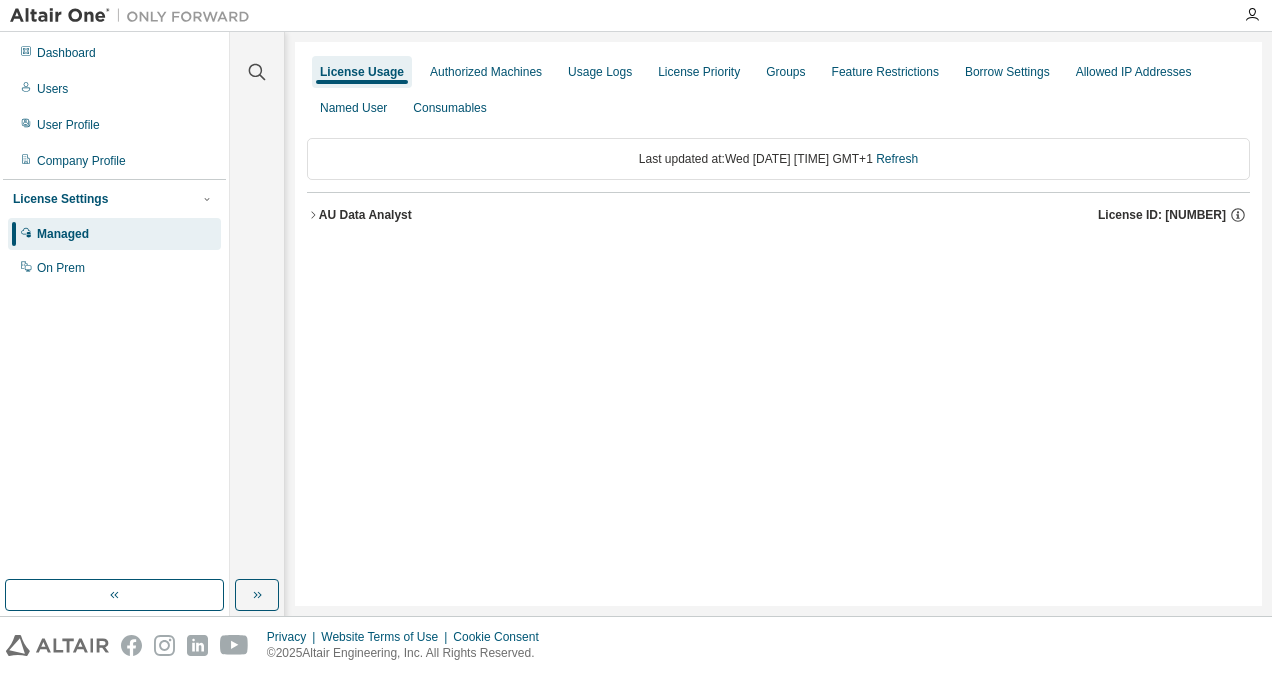 click 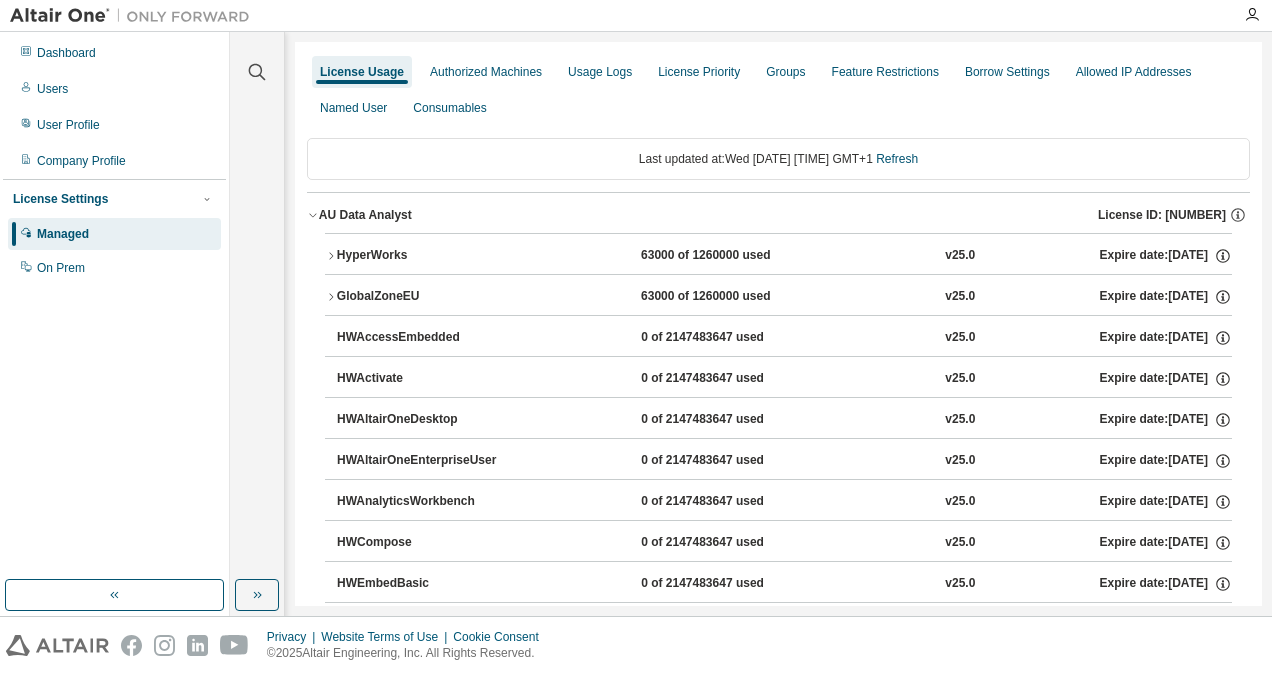 click on "AU Data Analyst License ID: [NUMBER]" at bounding box center (778, 215) 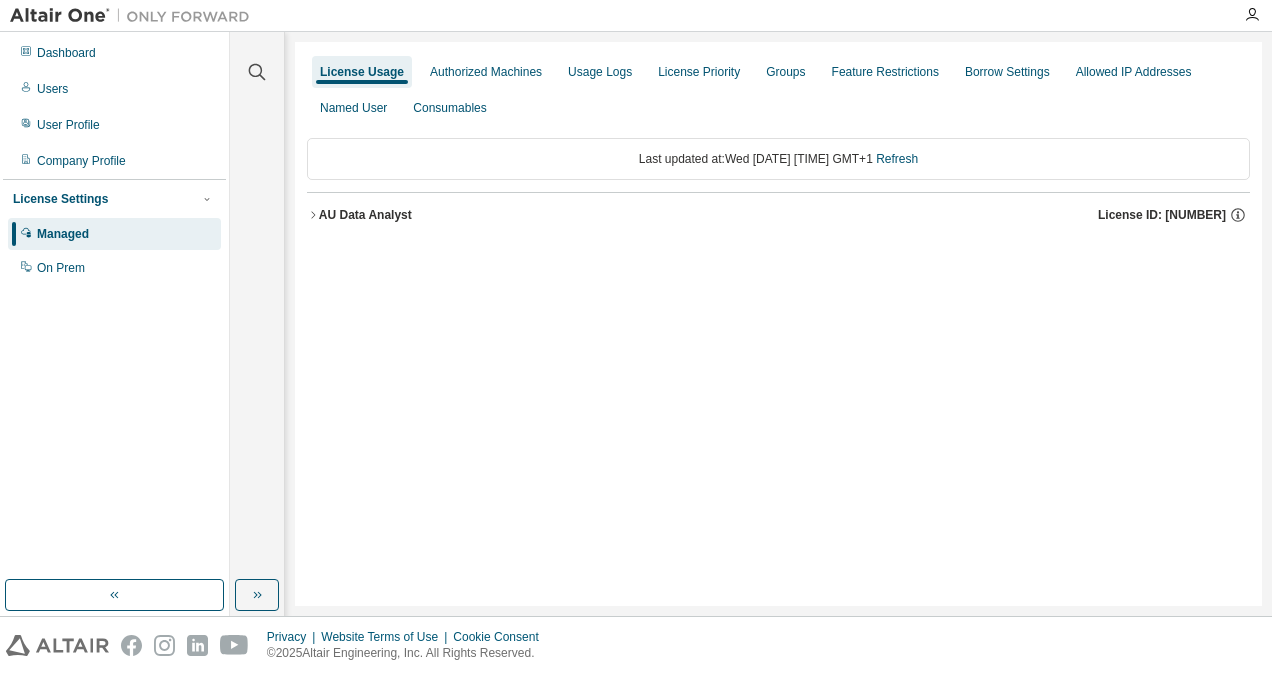 click on "User Profile" at bounding box center (68, 125) 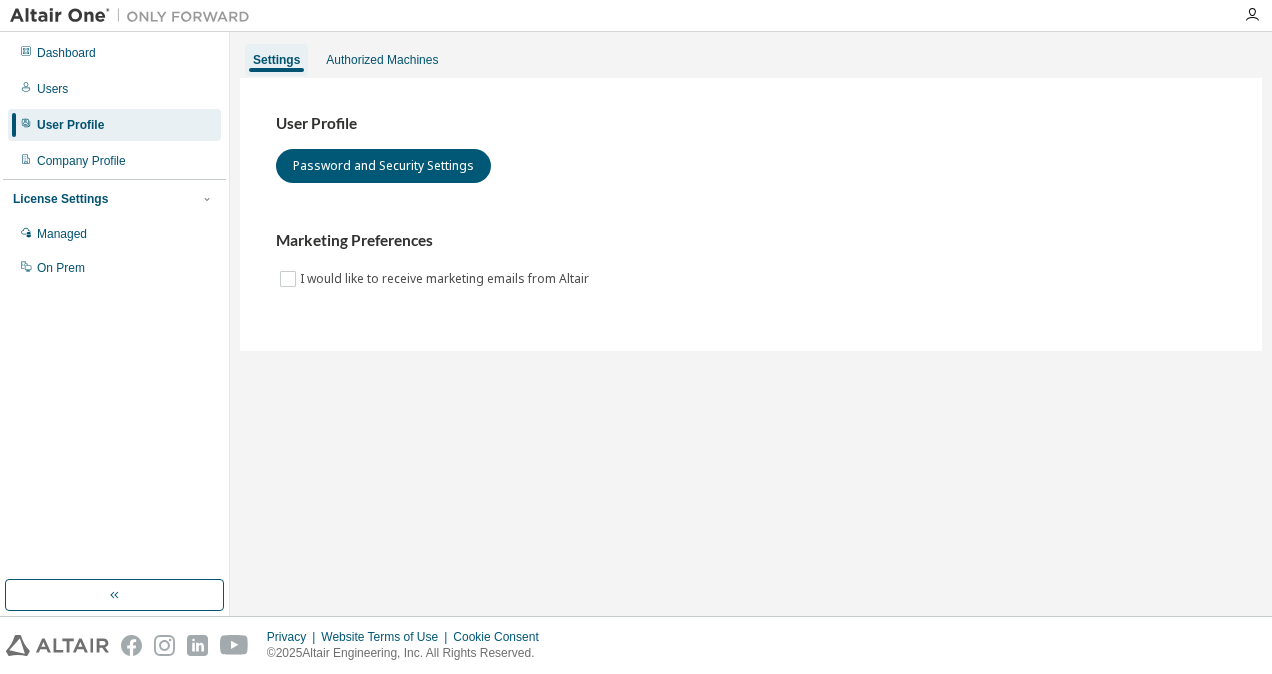 click on "Company Profile" at bounding box center [81, 161] 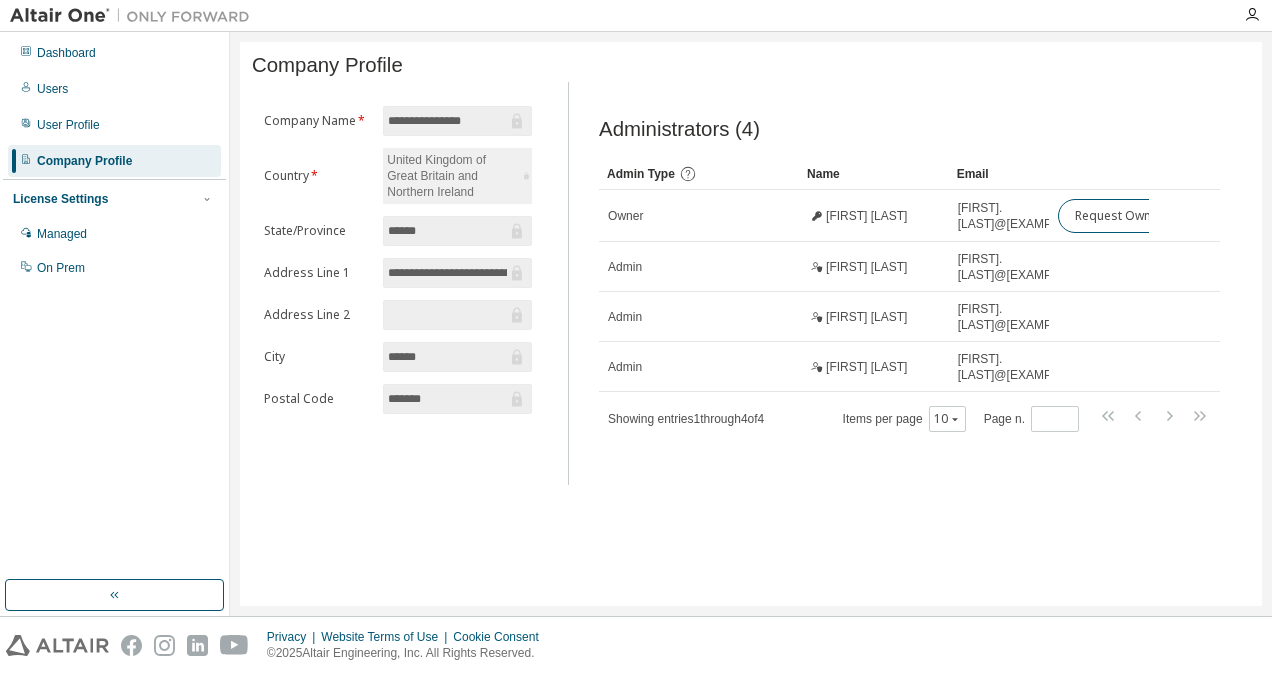 click on "Company Profile" at bounding box center [84, 161] 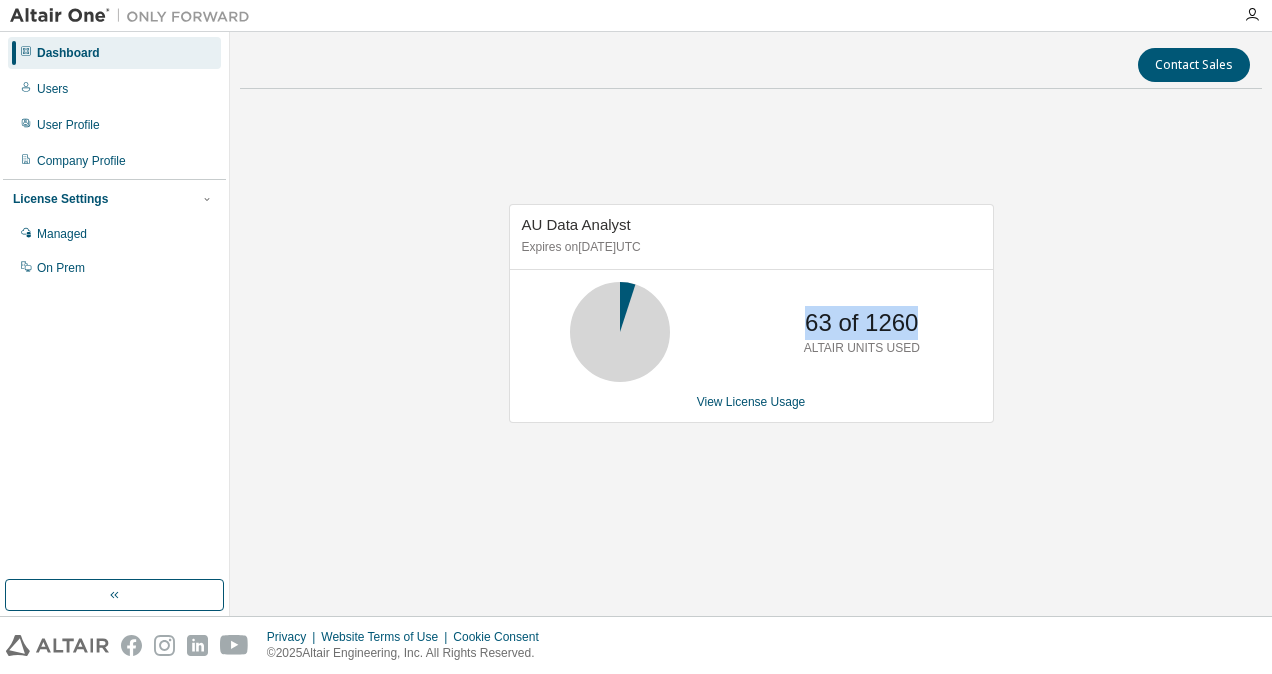 drag, startPoint x: 921, startPoint y: 327, endPoint x: 733, endPoint y: 314, distance: 188.44893 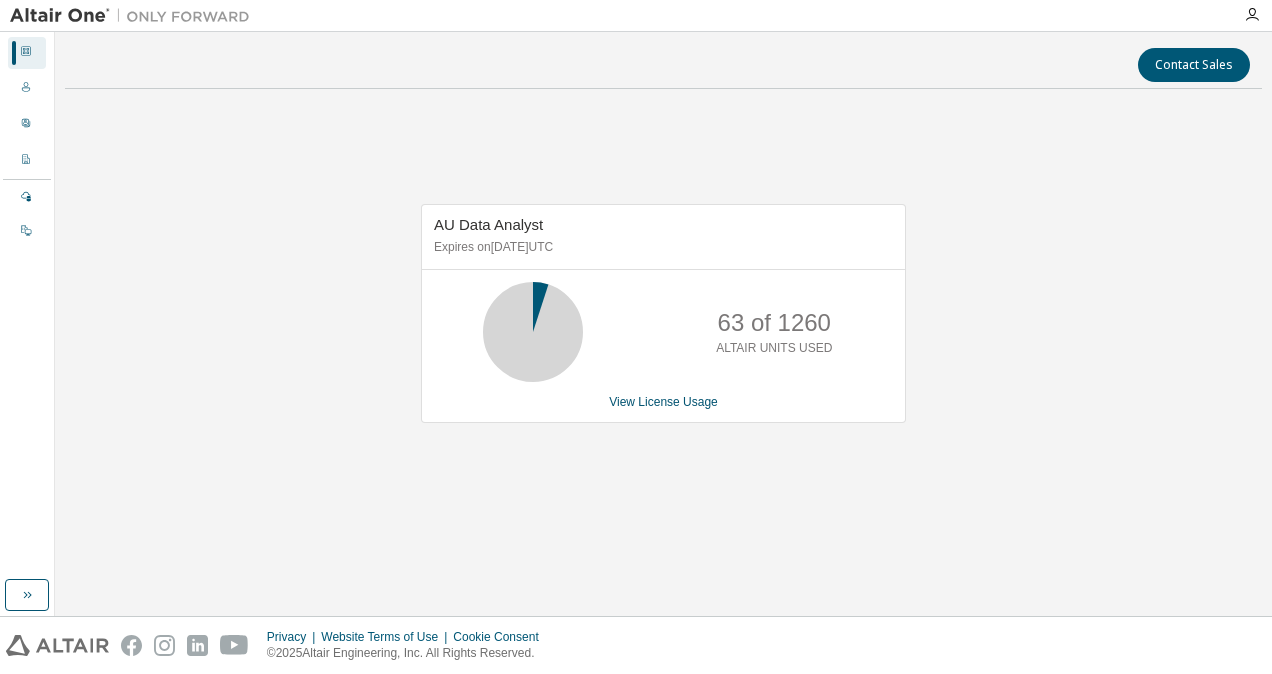 click 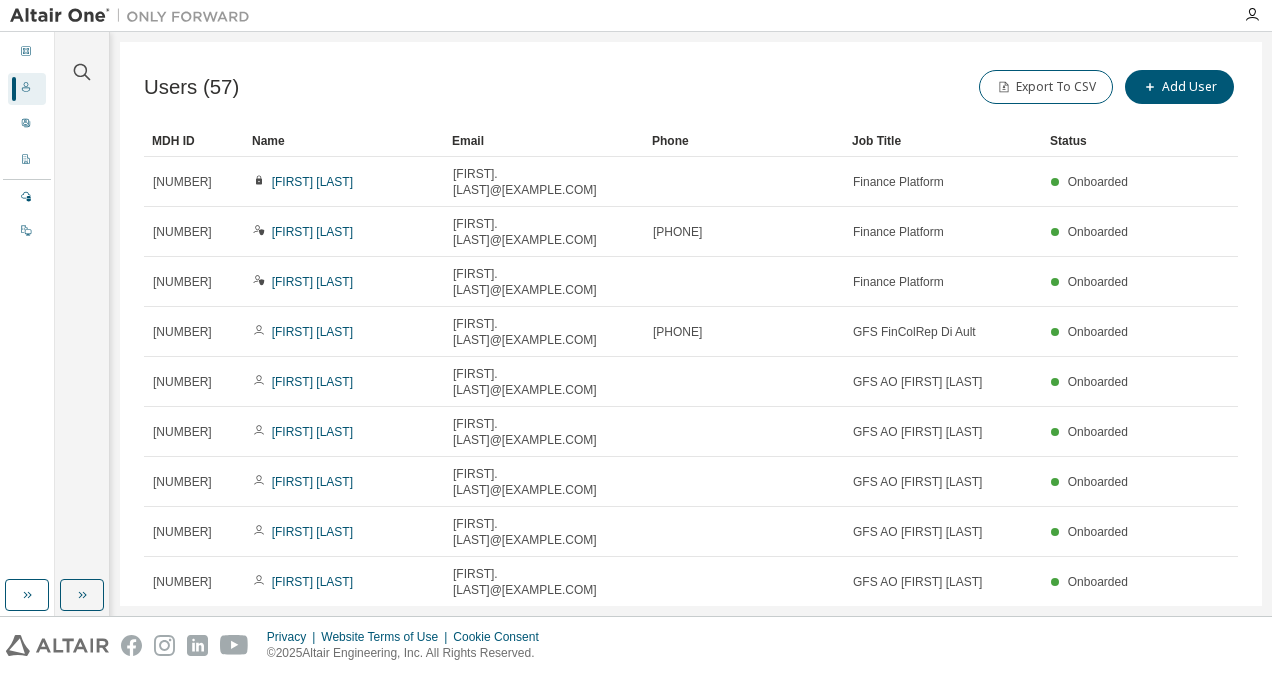 click on "Dashboard" at bounding box center [27, 53] 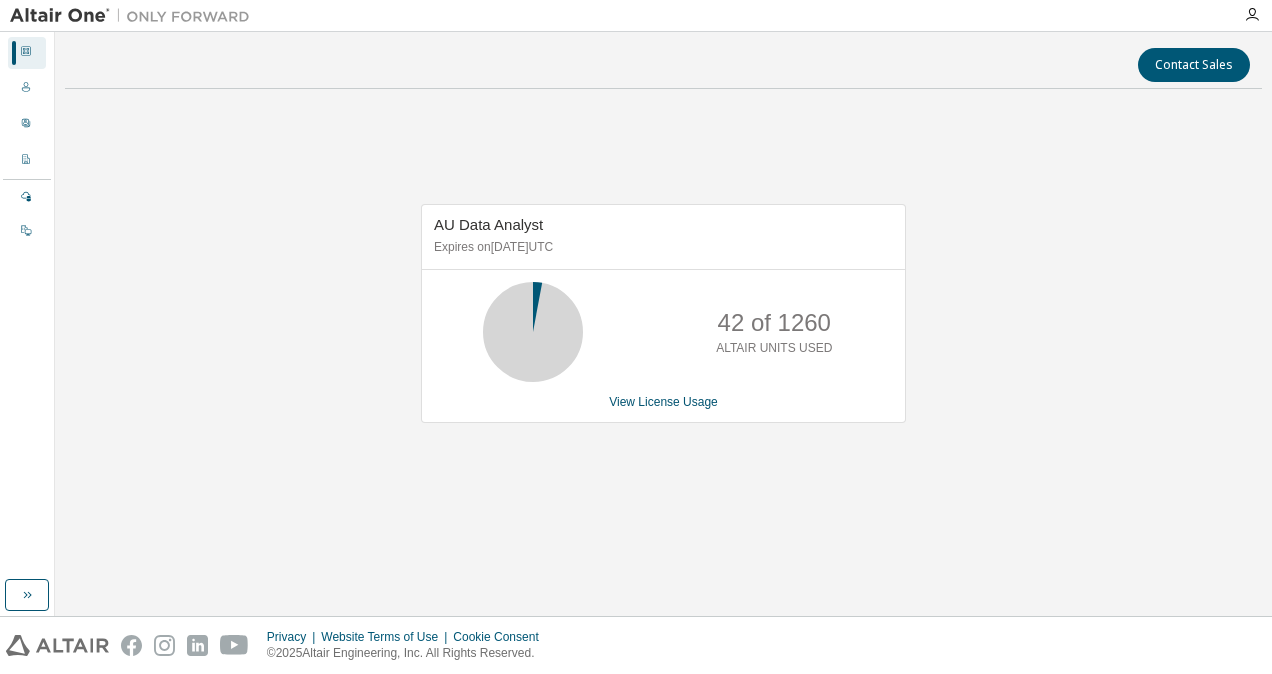 click 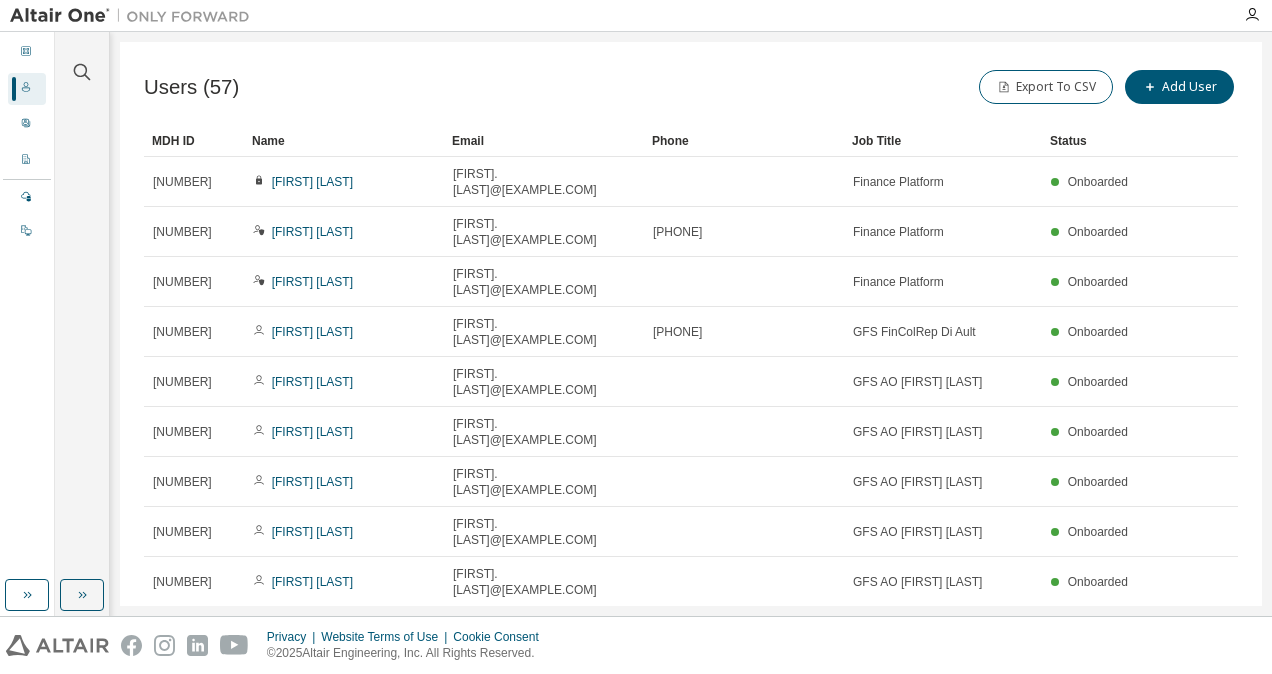 click 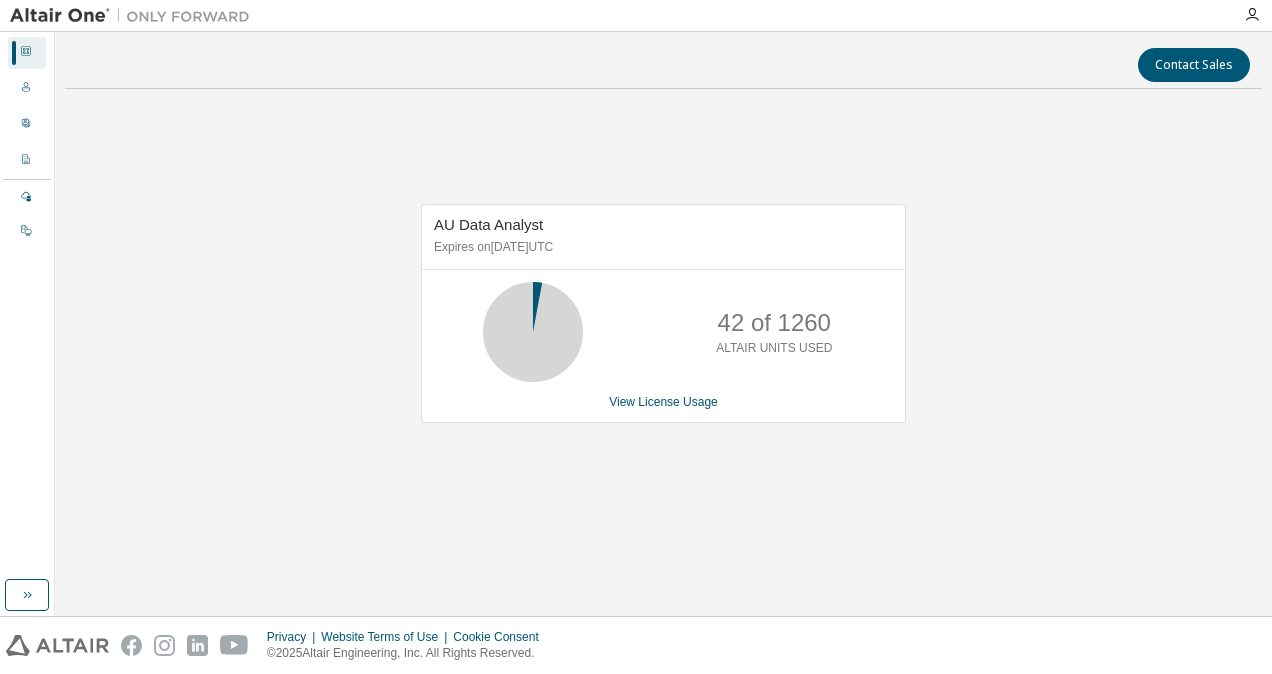 drag, startPoint x: 557, startPoint y: 245, endPoint x: 434, endPoint y: 240, distance: 123.101585 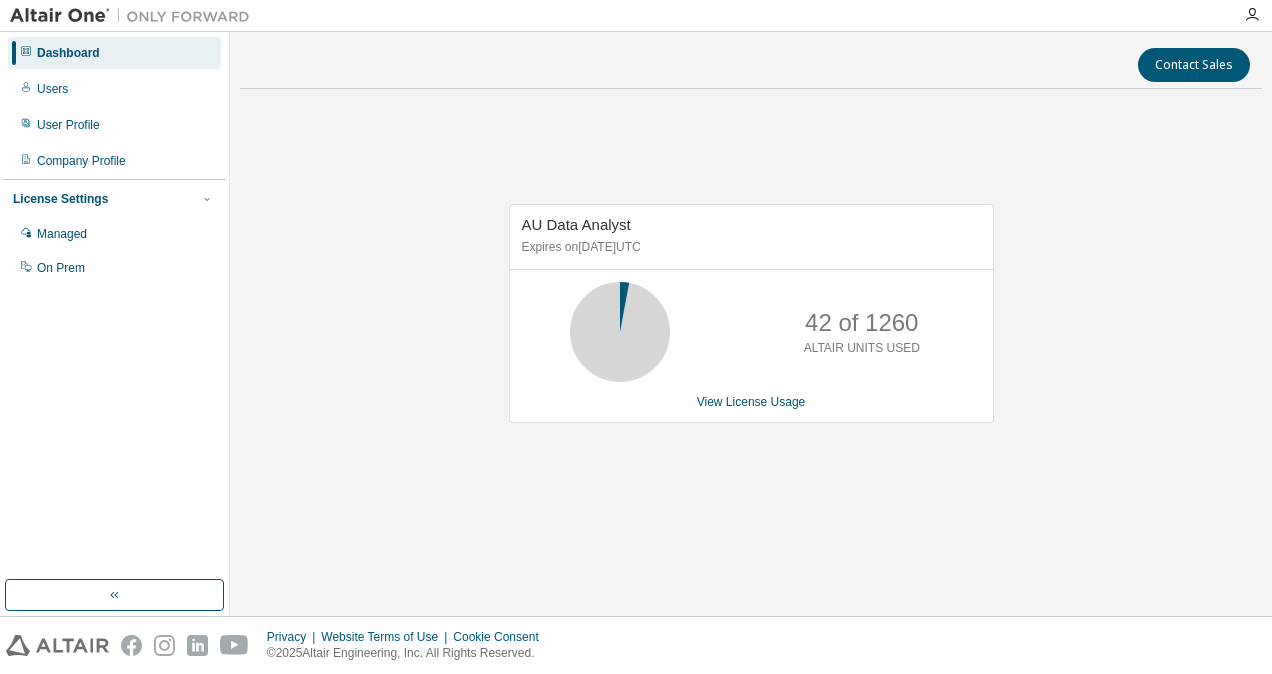 click on "Company Profile" at bounding box center [81, 161] 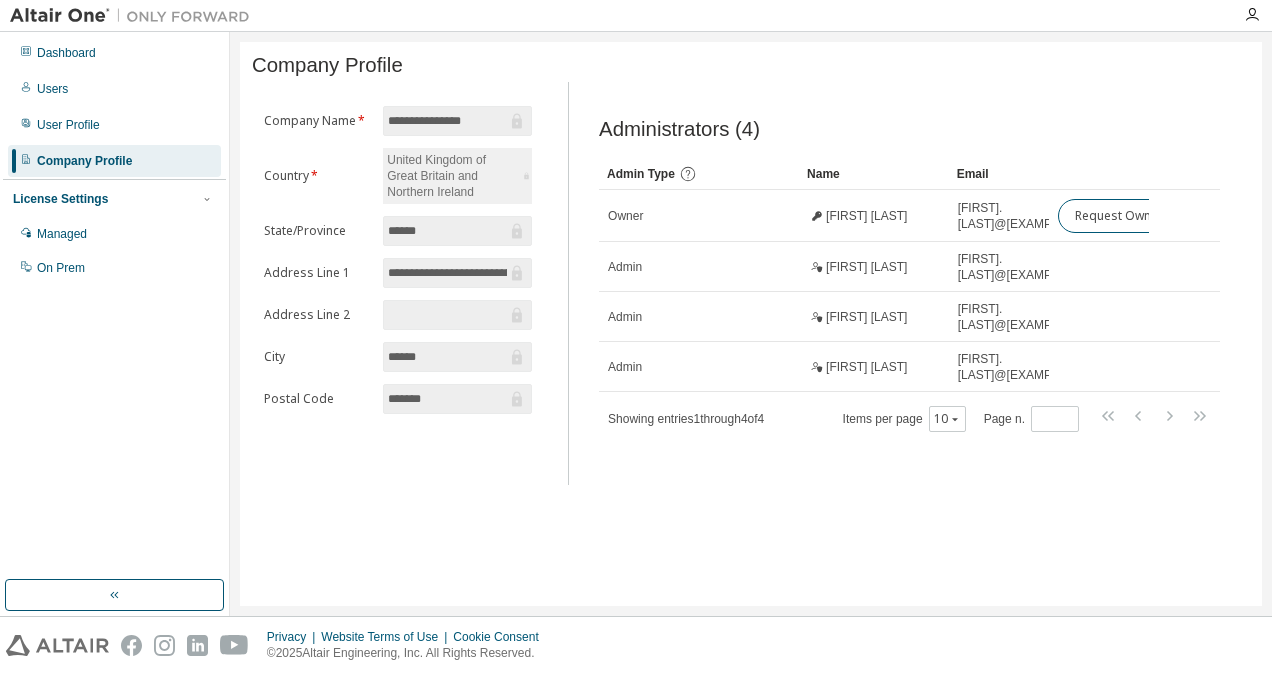 click on "User Profile" at bounding box center [68, 125] 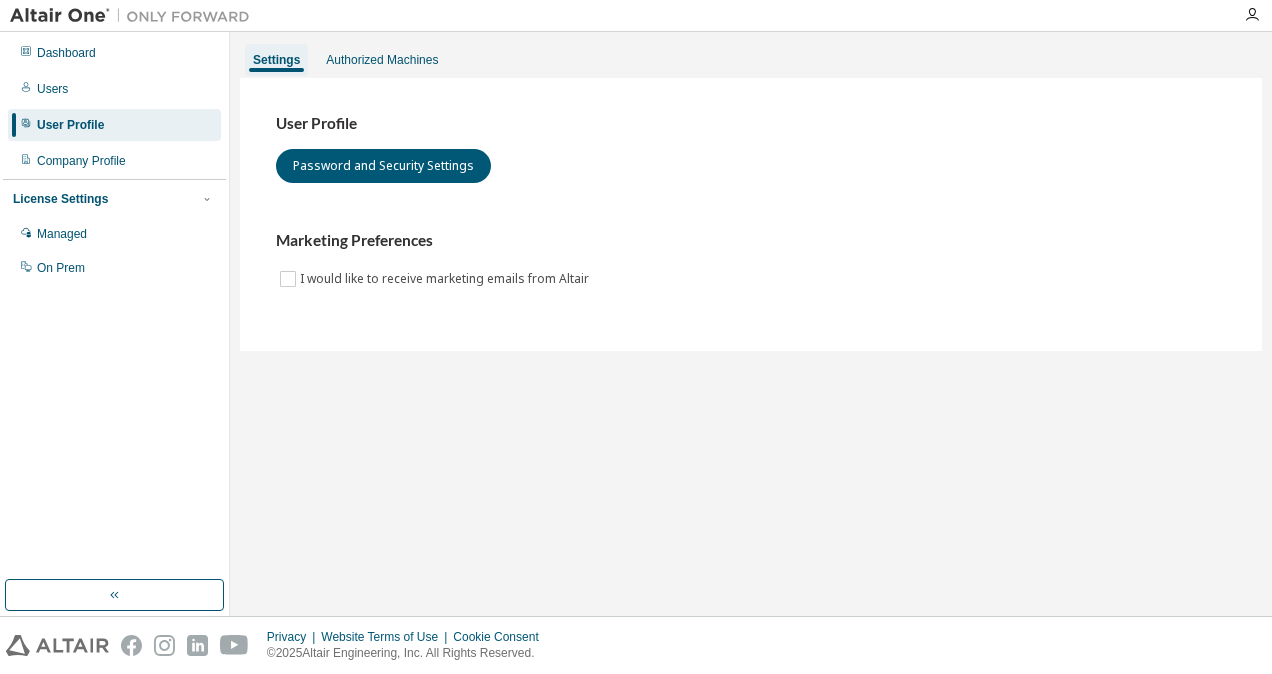 click on "Authorized Machines" at bounding box center (382, 60) 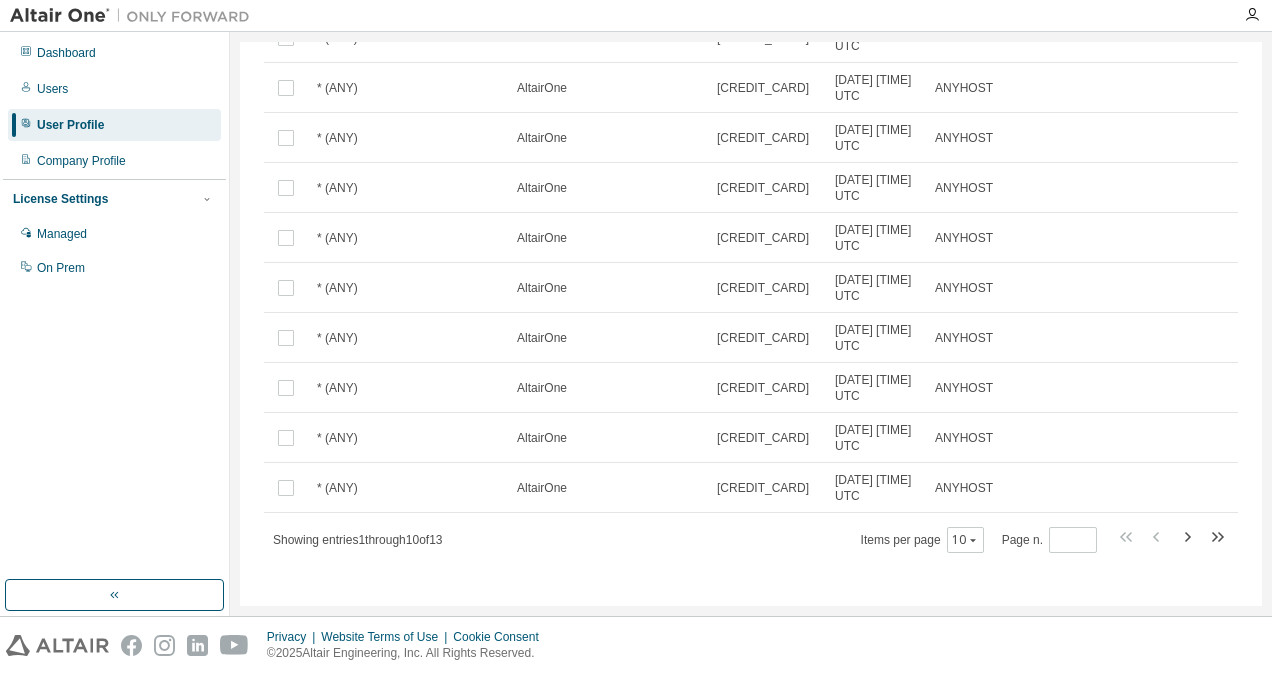 scroll, scrollTop: 0, scrollLeft: 0, axis: both 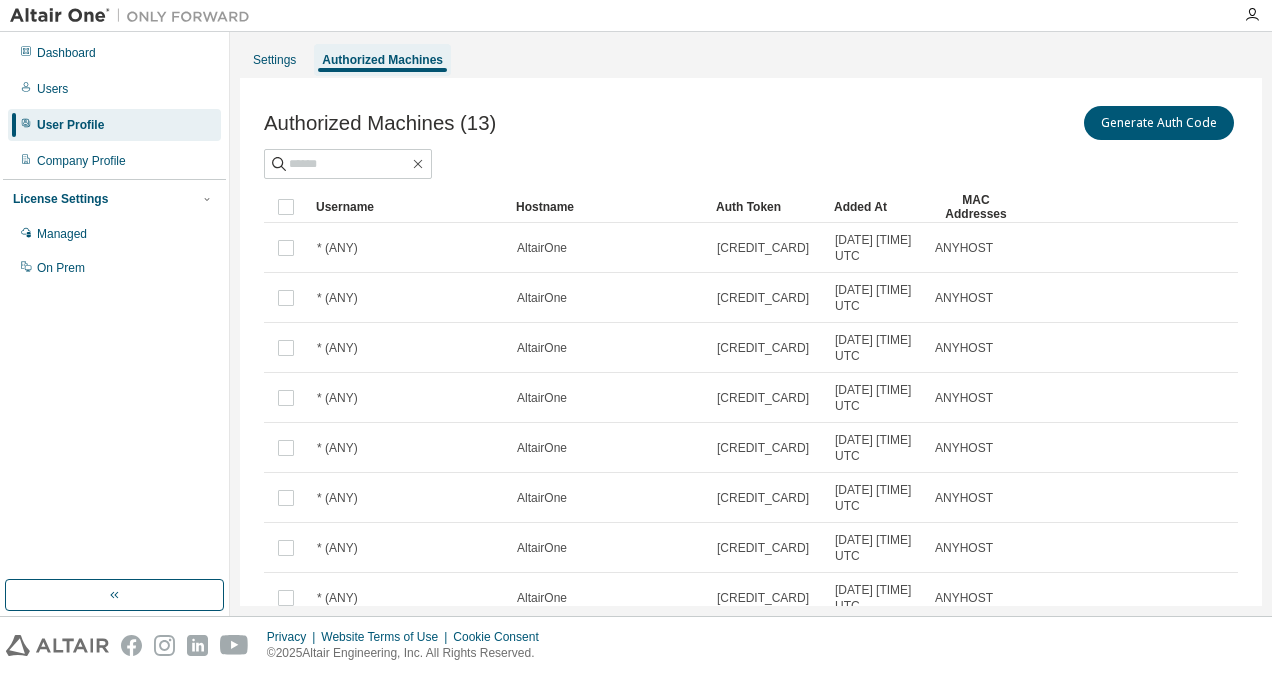 click on "Users" at bounding box center [114, 89] 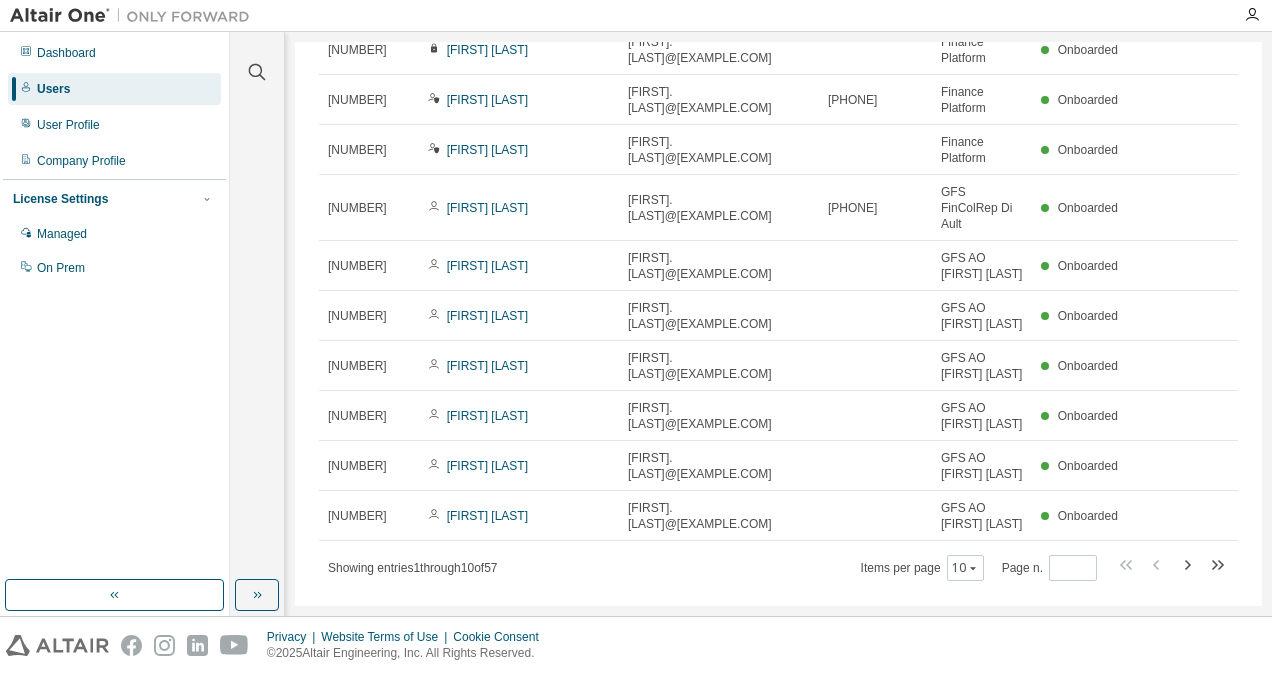scroll, scrollTop: 143, scrollLeft: 0, axis: vertical 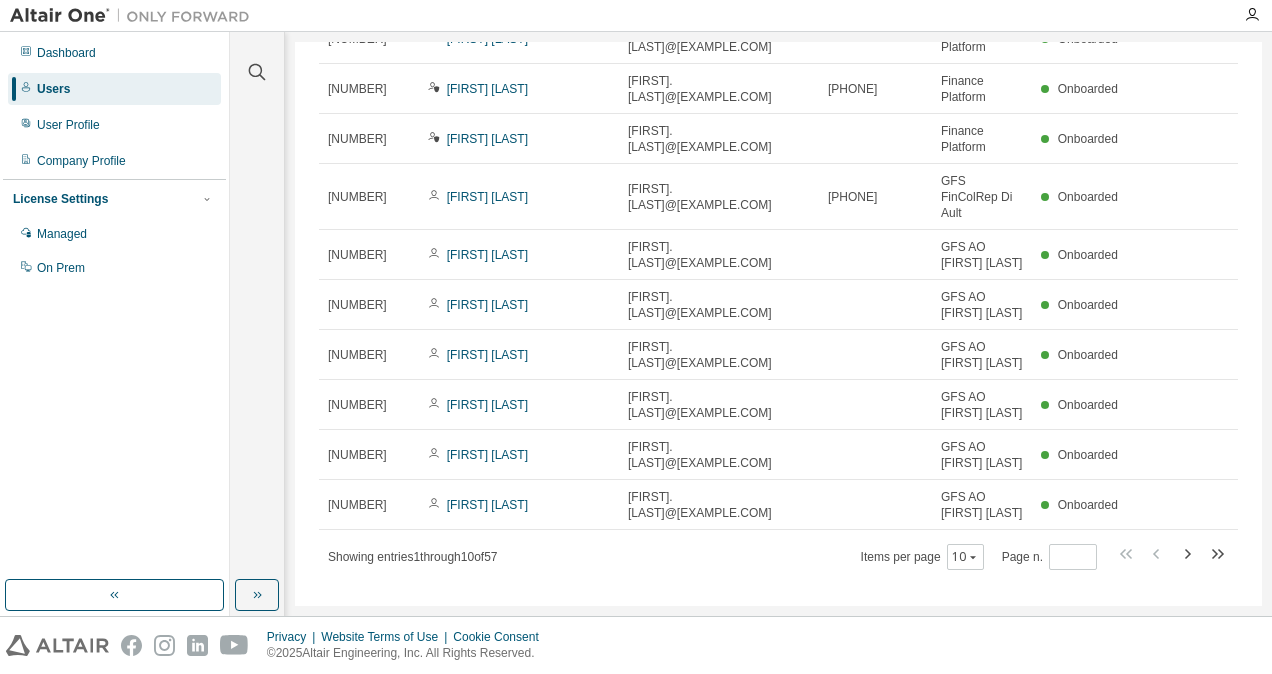 click 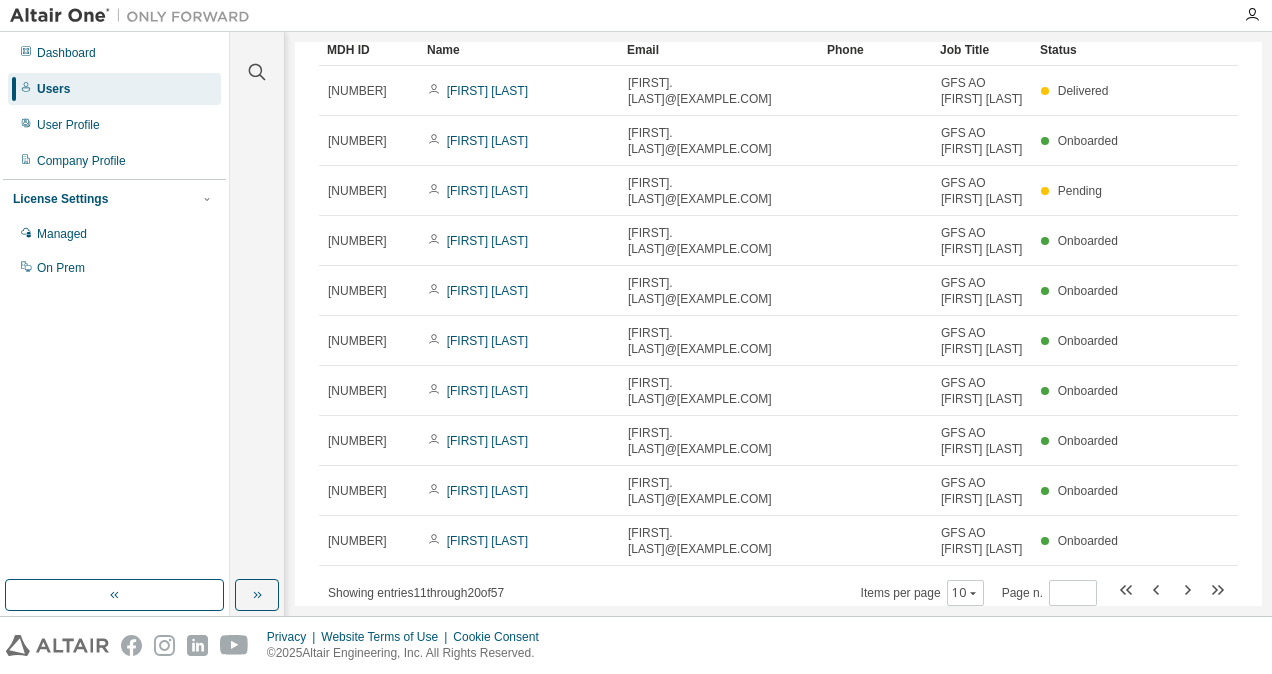 scroll, scrollTop: 143, scrollLeft: 0, axis: vertical 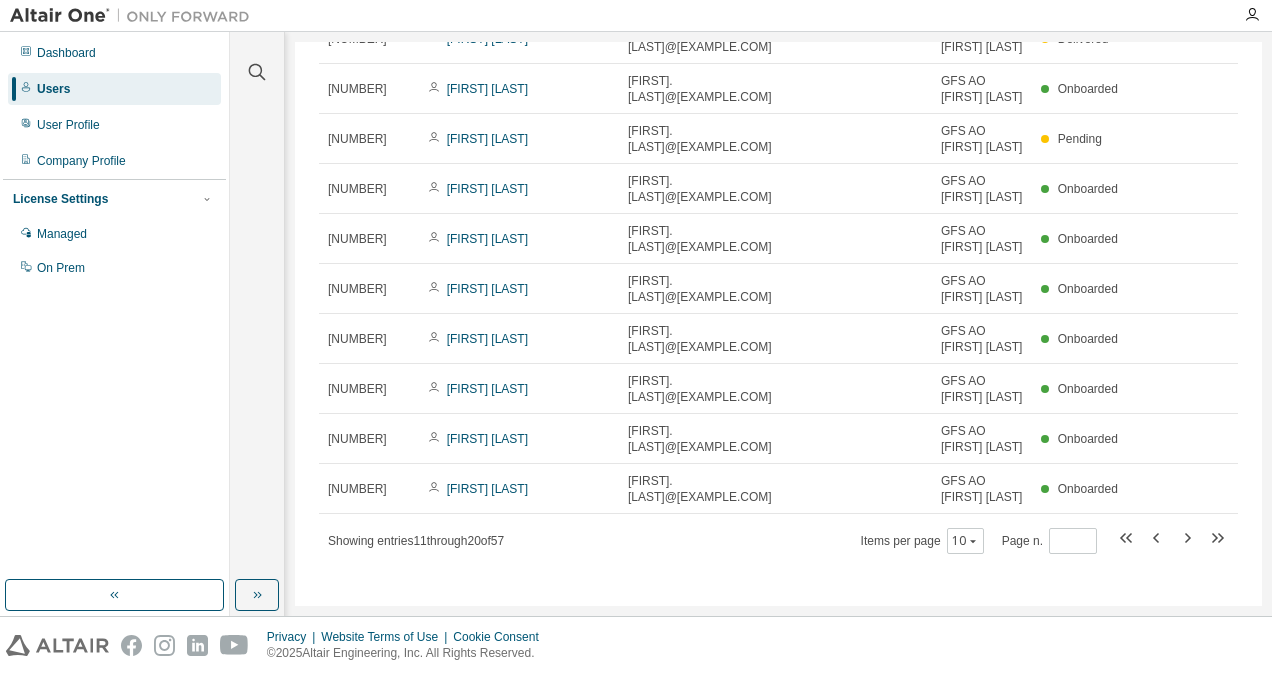 click 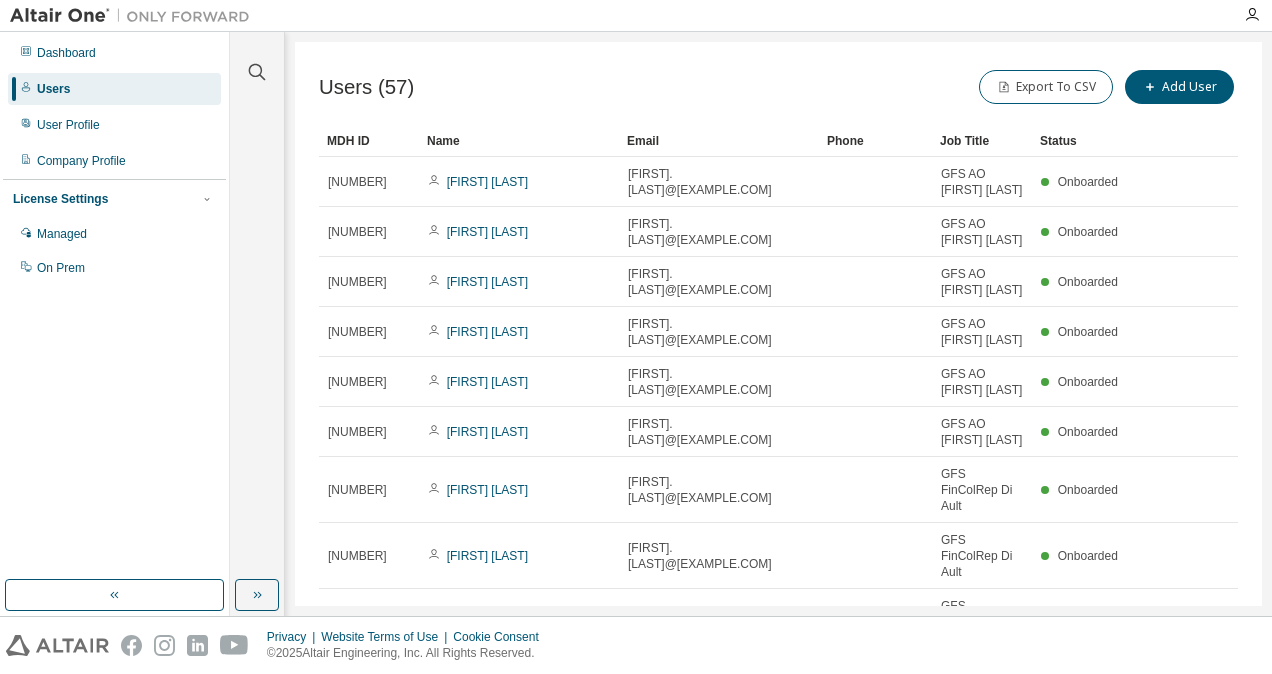 scroll, scrollTop: 143, scrollLeft: 0, axis: vertical 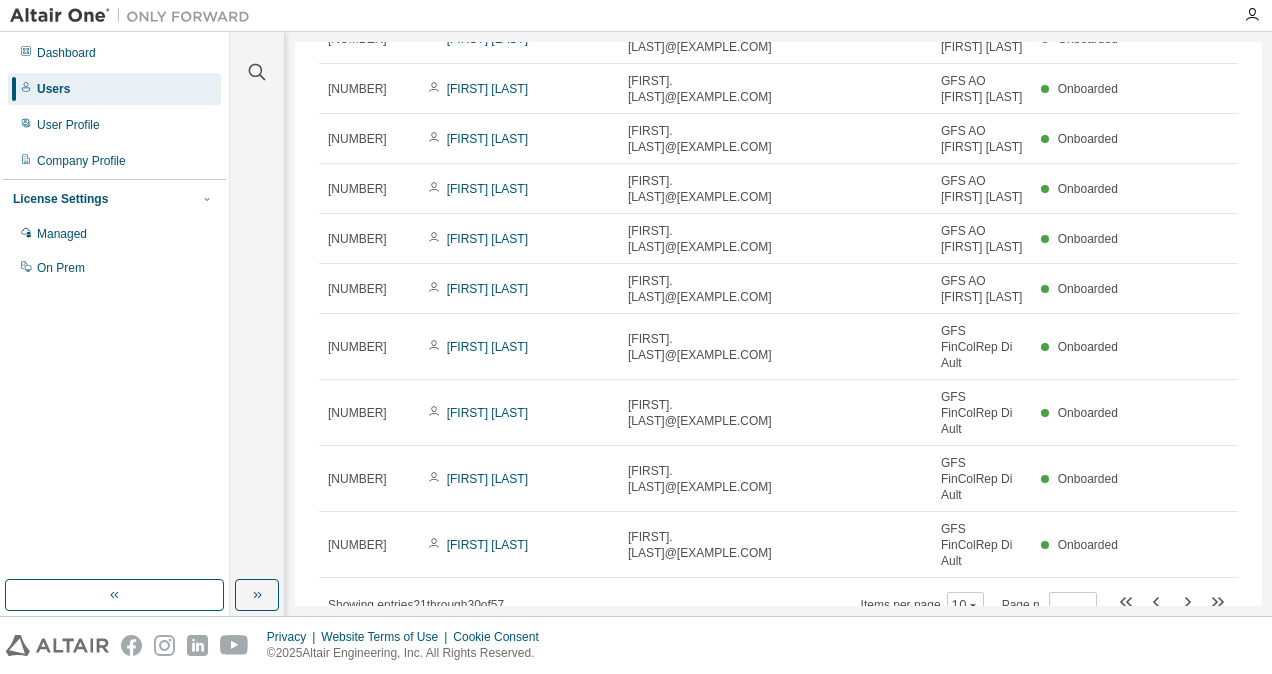 click 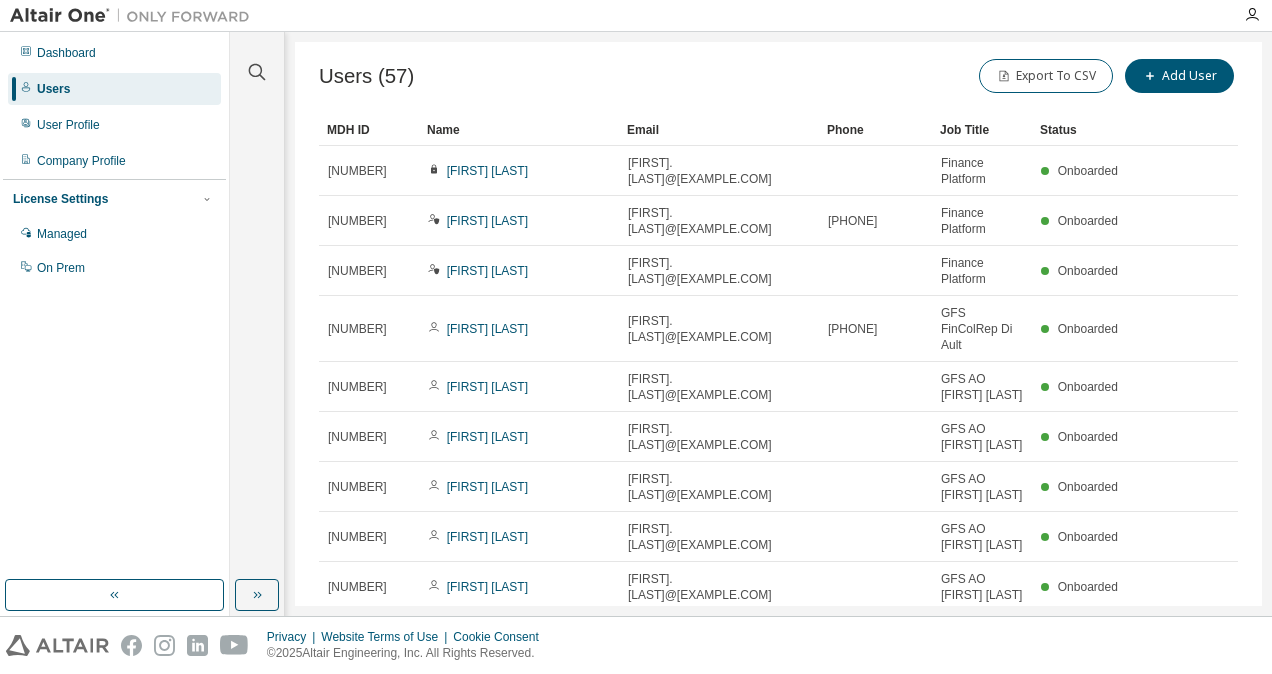 scroll, scrollTop: 0, scrollLeft: 0, axis: both 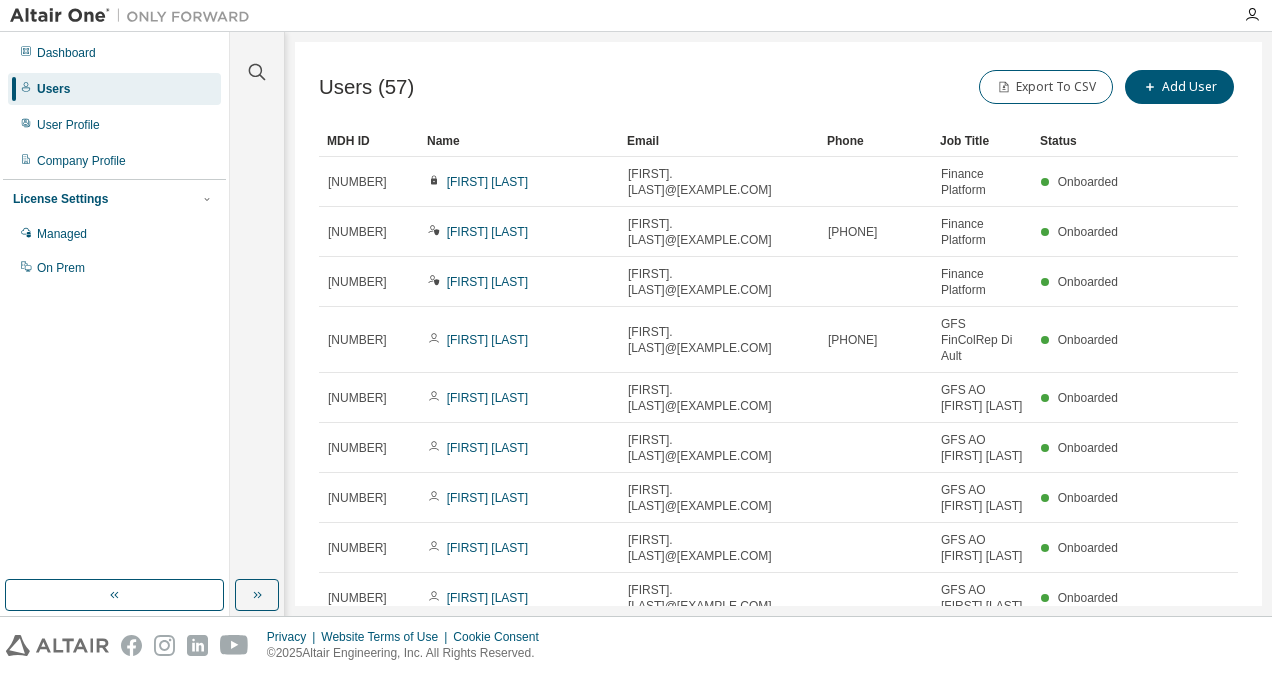 click on "Dashboard" at bounding box center [66, 53] 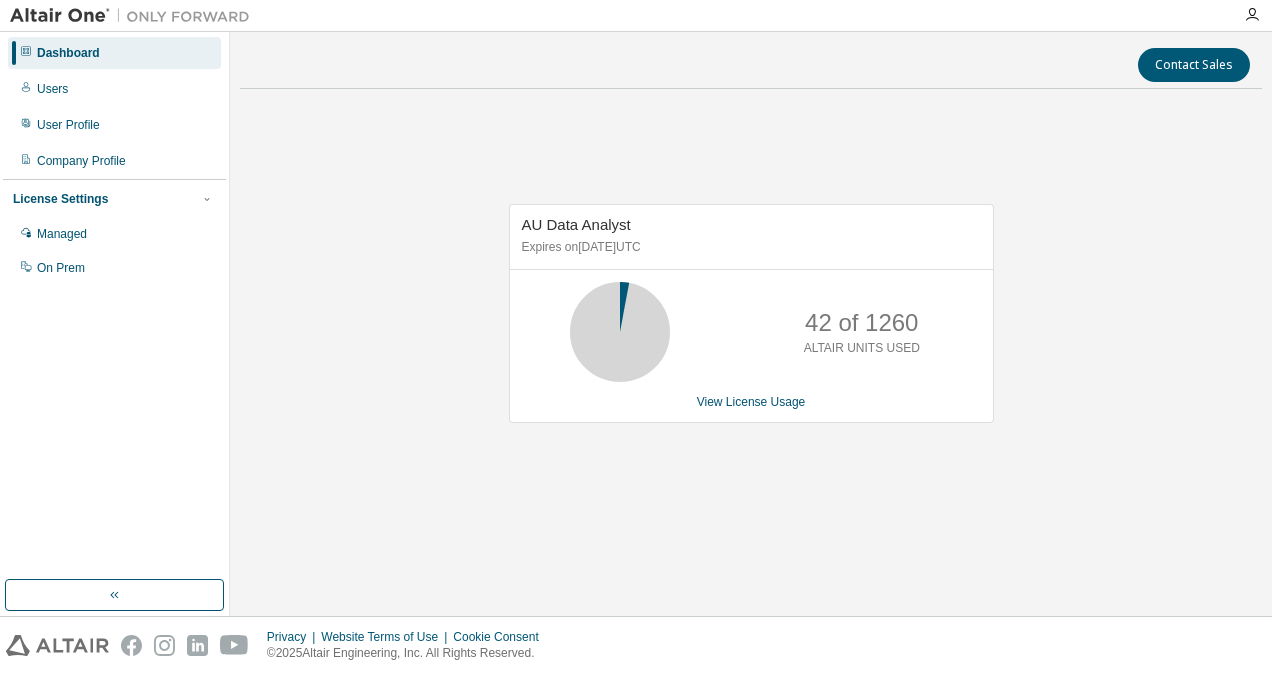click on "View License Usage" at bounding box center [751, 402] 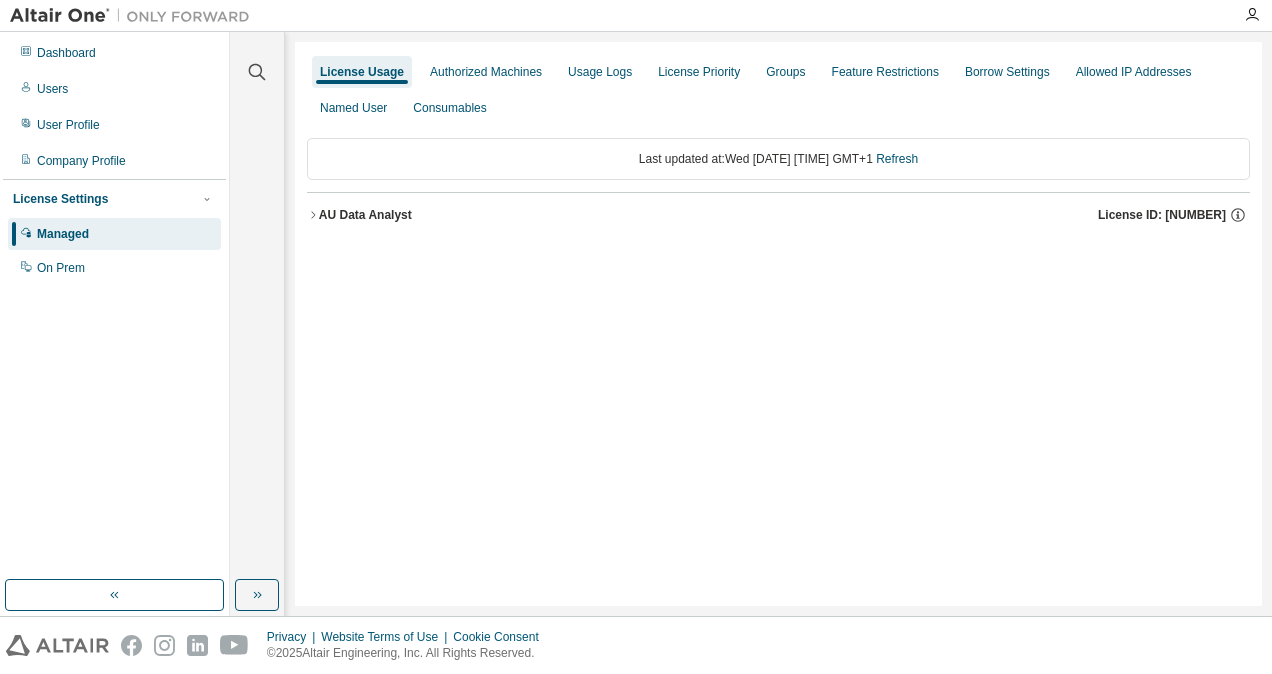 click on "License Priority" at bounding box center (699, 72) 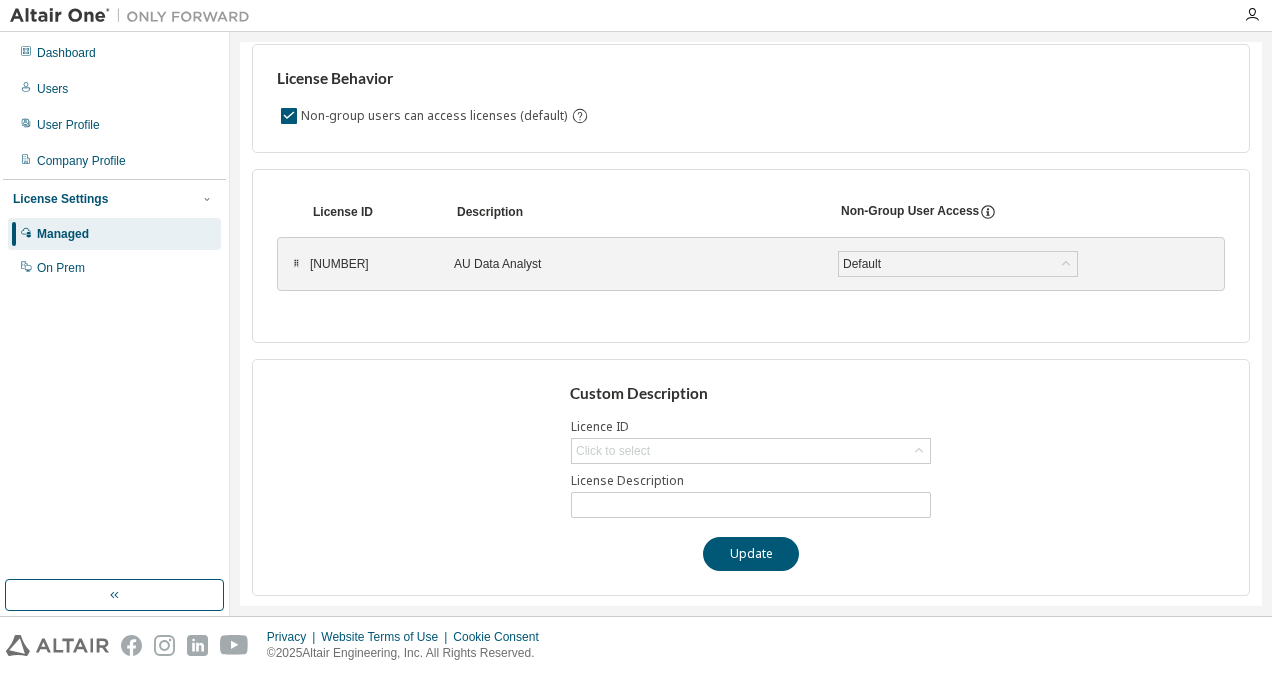 scroll, scrollTop: 0, scrollLeft: 0, axis: both 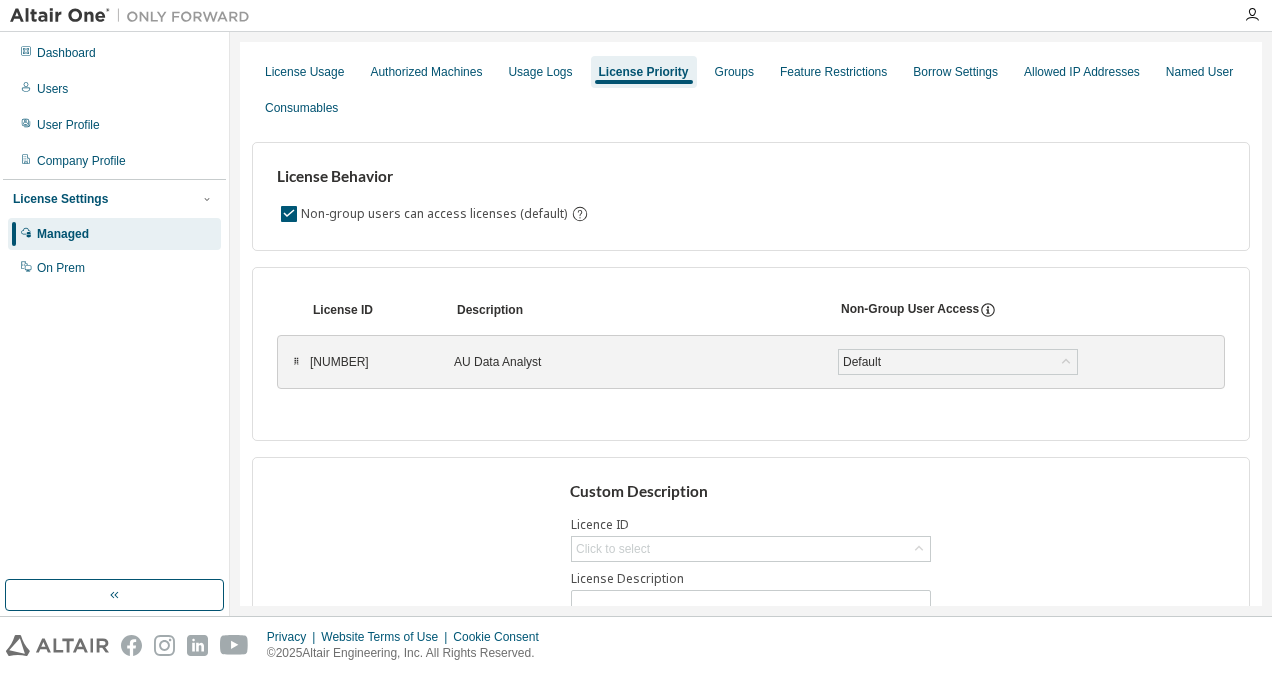 click on "Usage Logs" at bounding box center (540, 72) 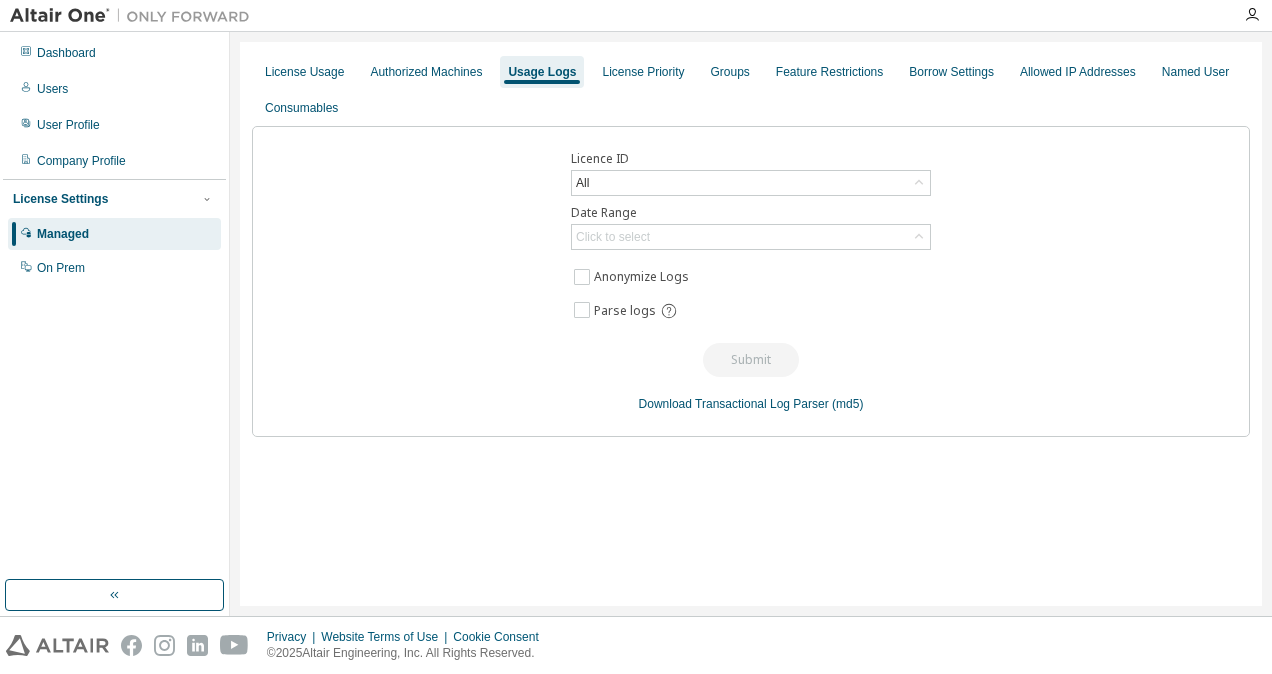 click on "Authorized Machines" at bounding box center (426, 72) 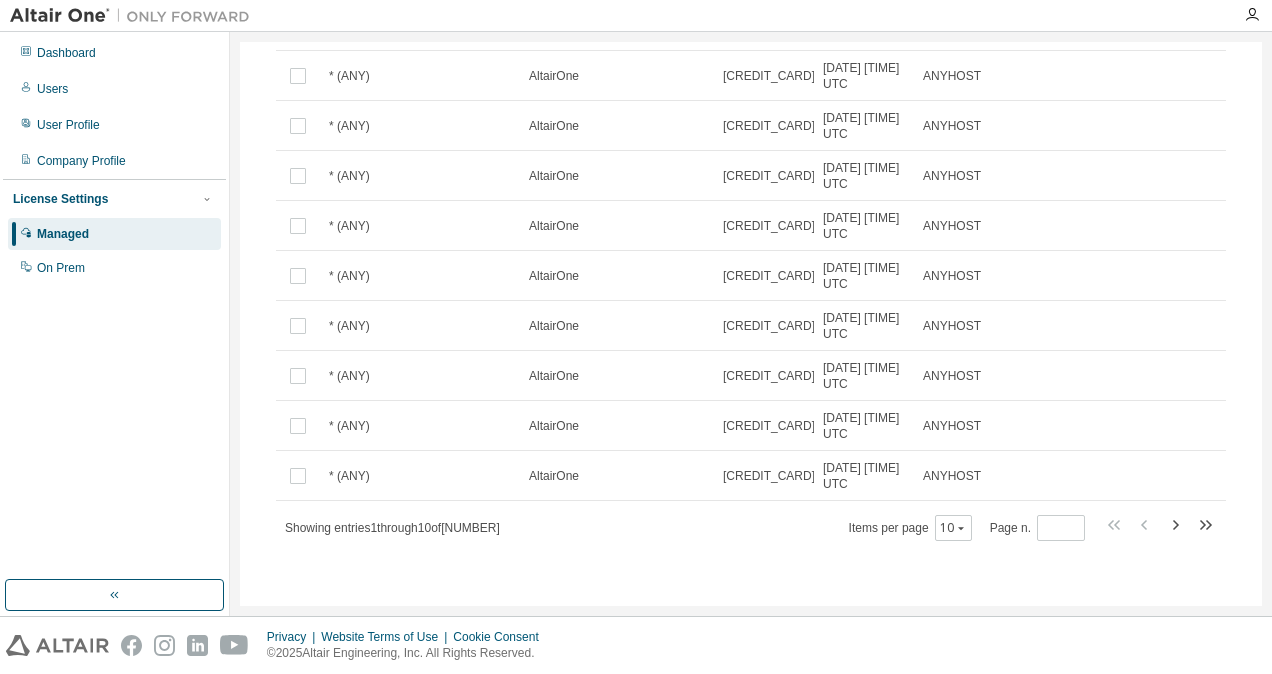scroll, scrollTop: 0, scrollLeft: 0, axis: both 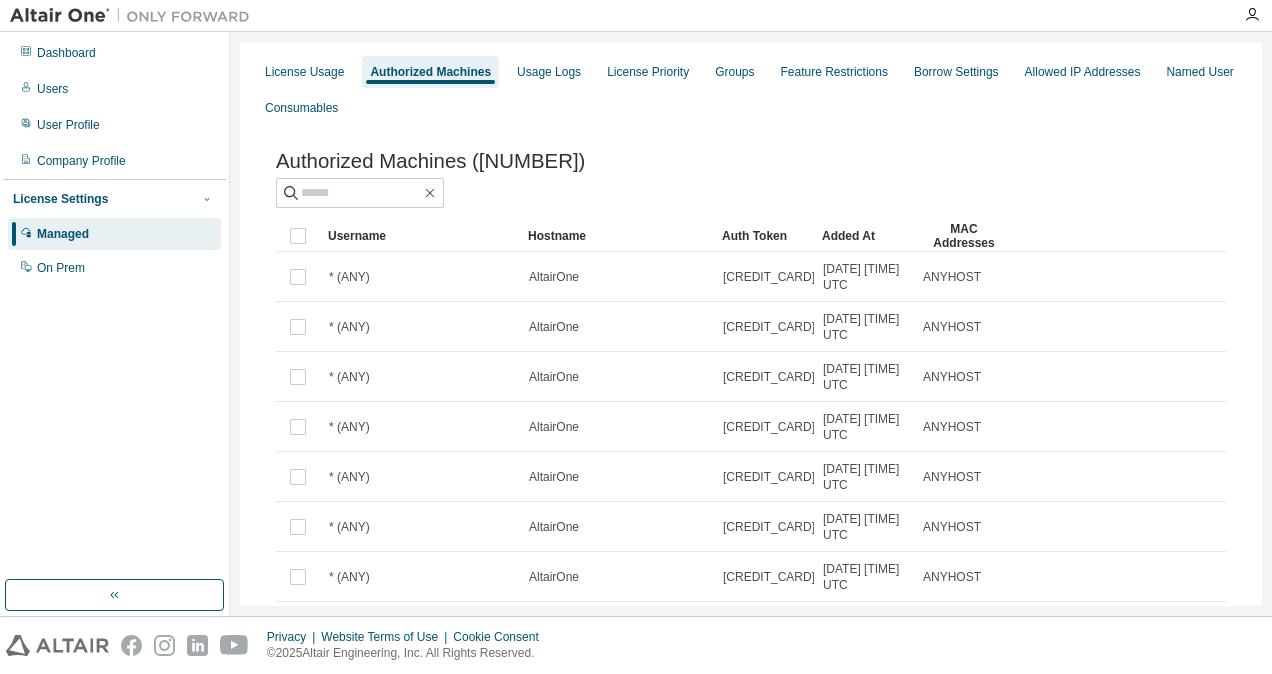 click on "Managed" at bounding box center (114, 234) 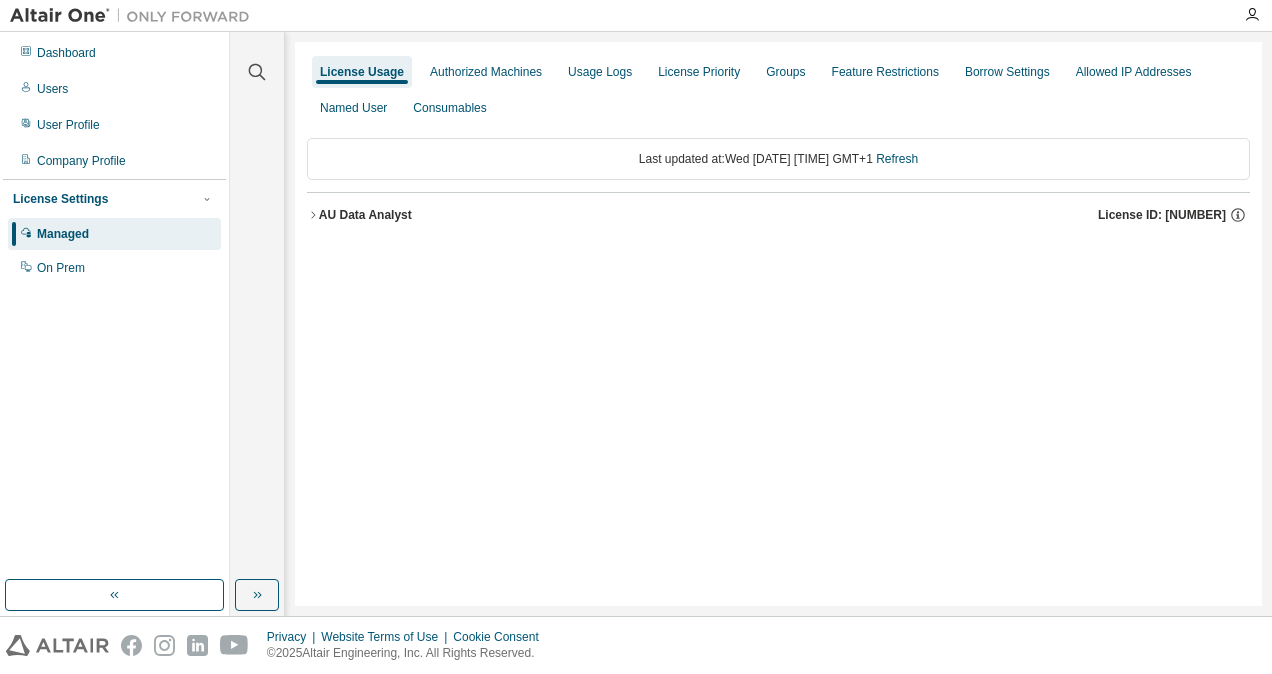 click 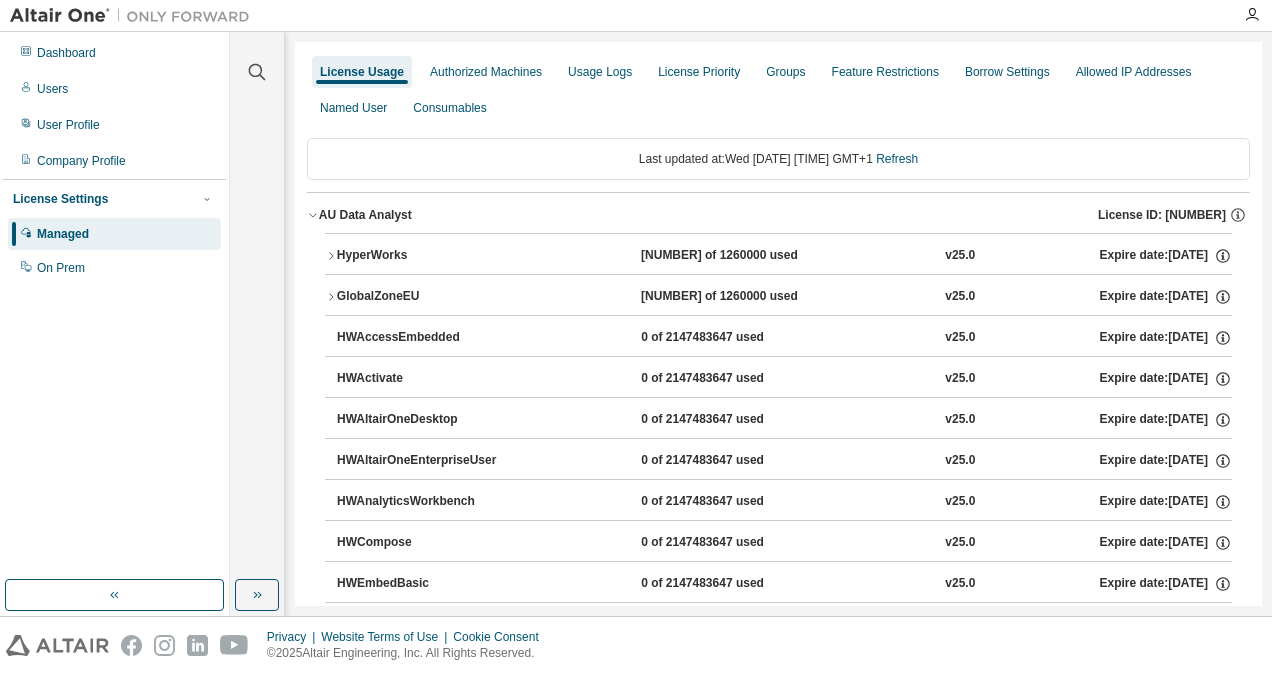 click on "License Priority" at bounding box center [699, 72] 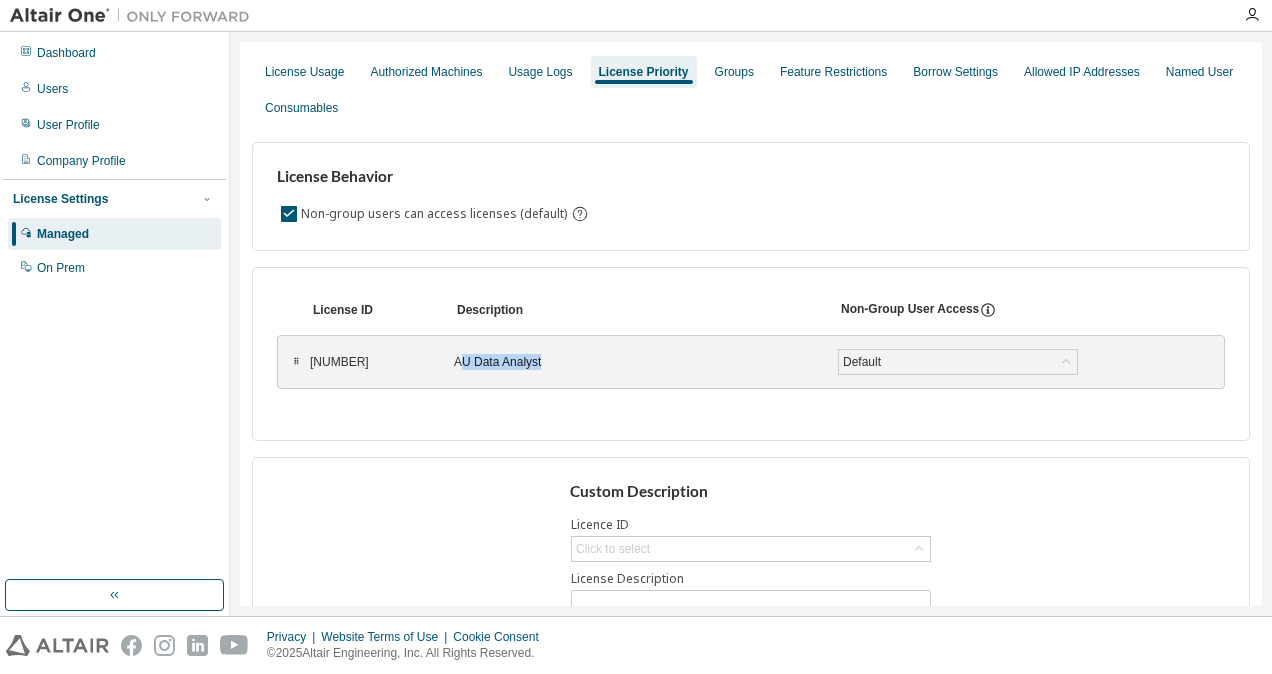 drag, startPoint x: 459, startPoint y: 366, endPoint x: 581, endPoint y: 356, distance: 122.40915 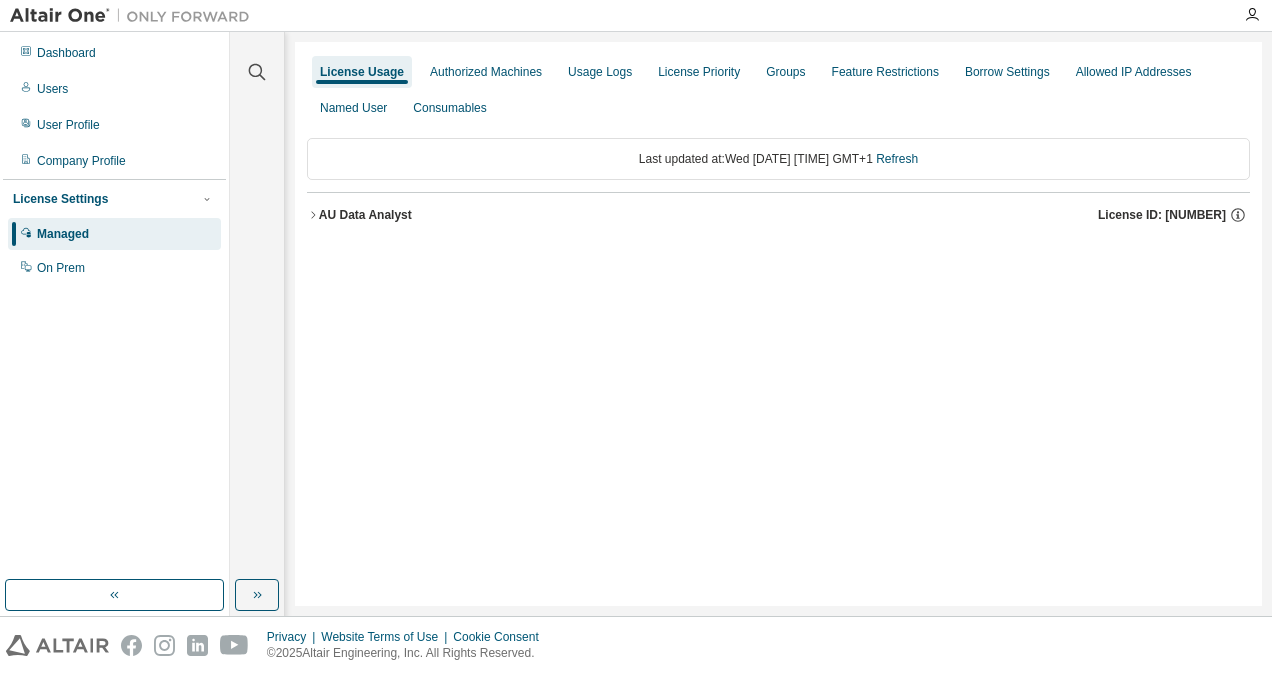 click 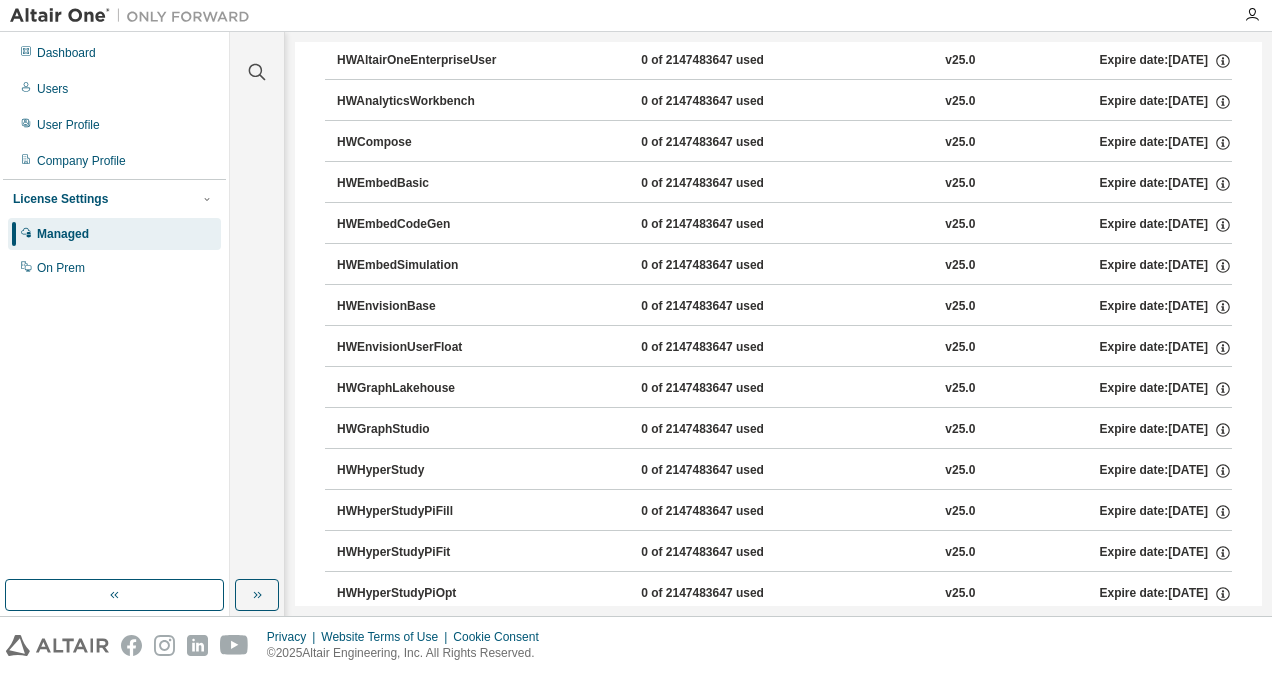 scroll, scrollTop: 0, scrollLeft: 0, axis: both 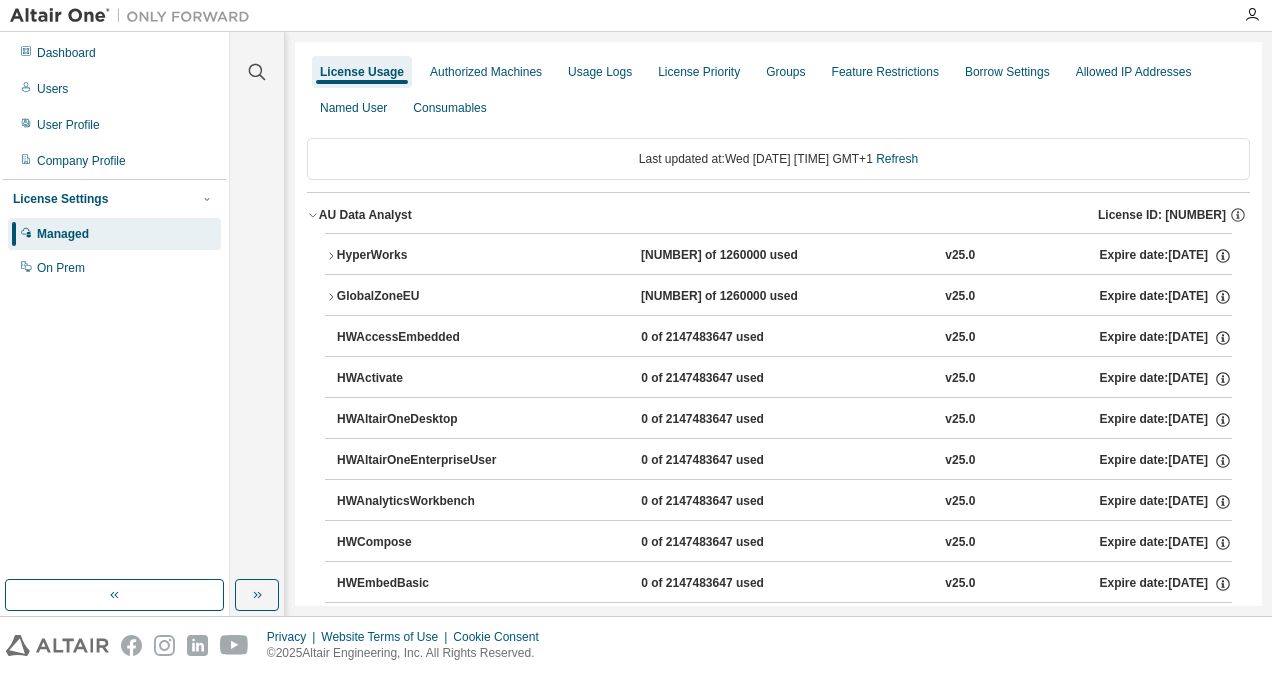 click on "User Profile" at bounding box center [68, 125] 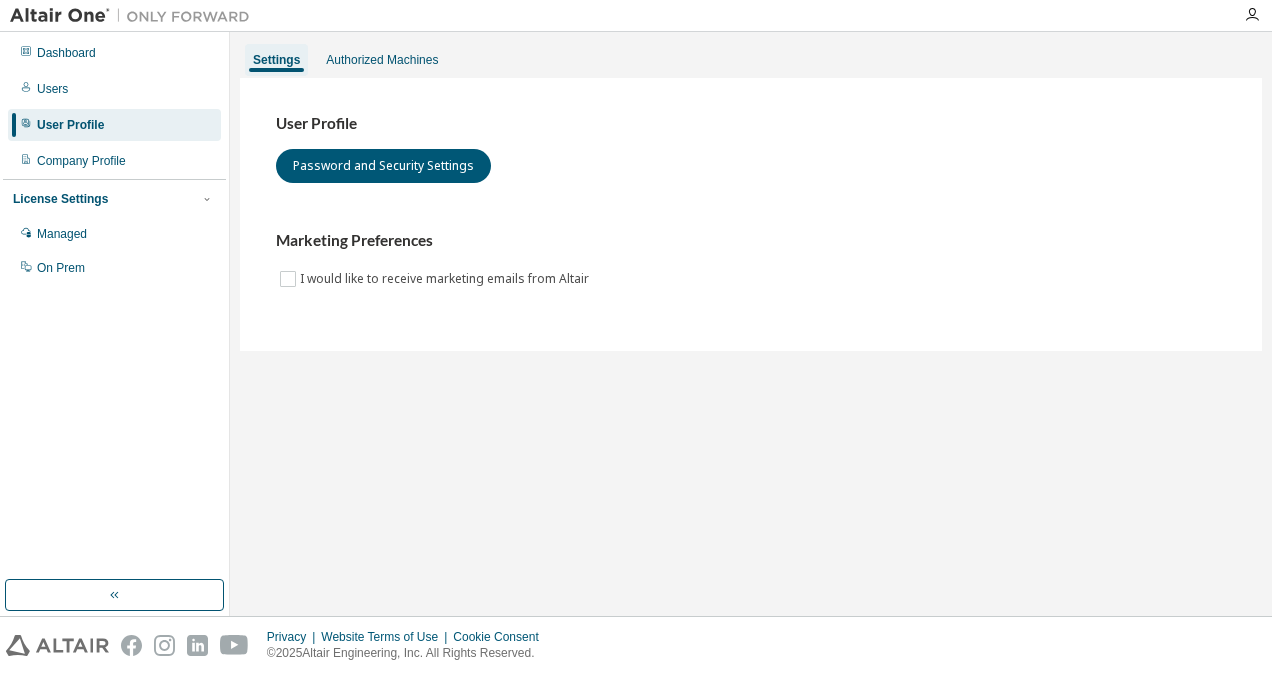 click on "Users" at bounding box center (114, 89) 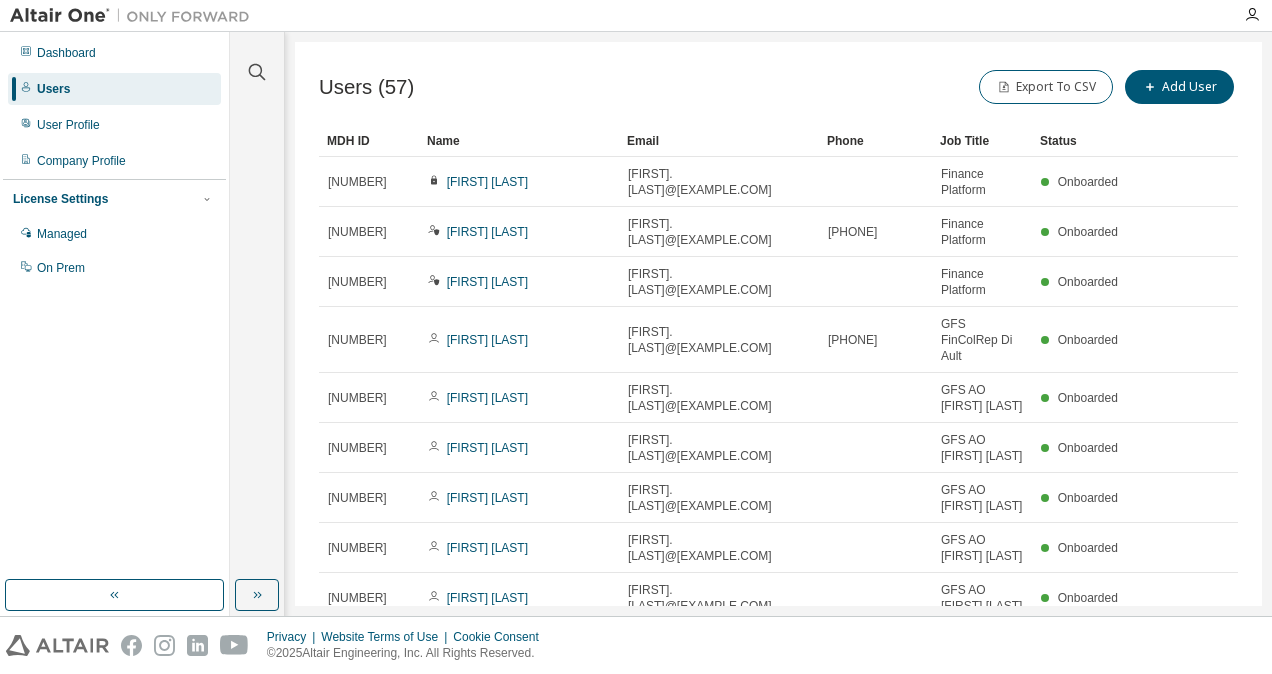 click on "Dashboard" at bounding box center [66, 53] 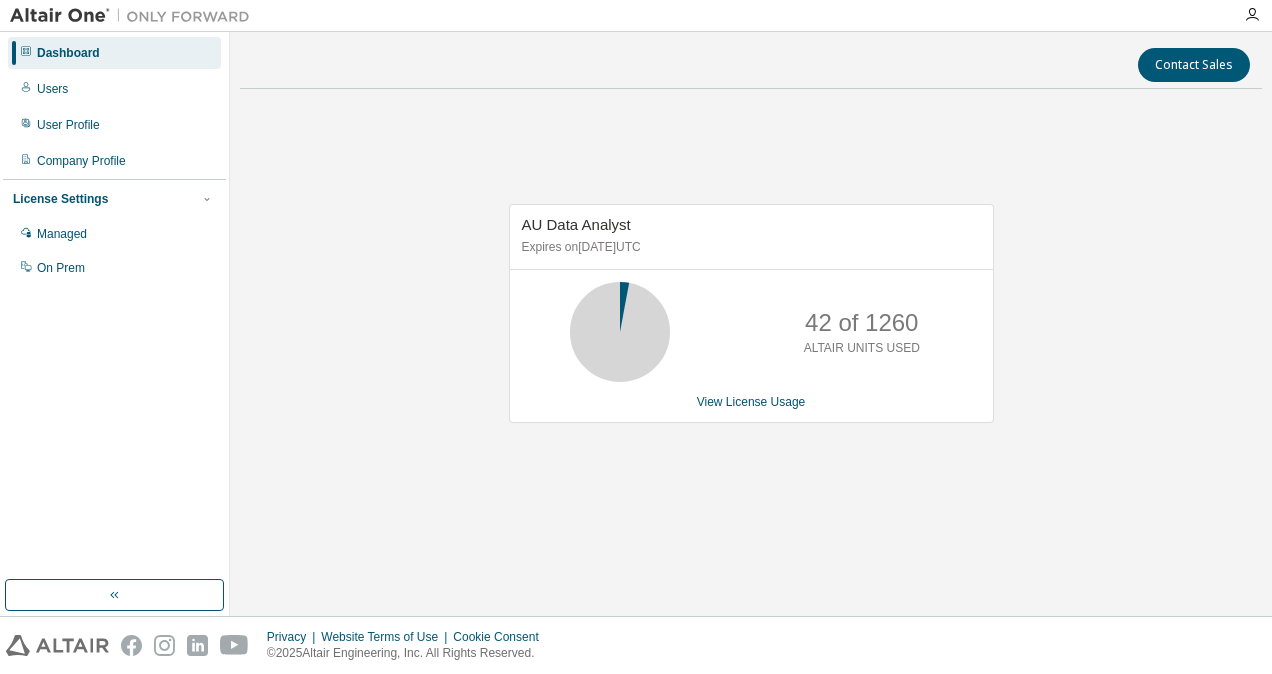 click on "Managed" at bounding box center [62, 234] 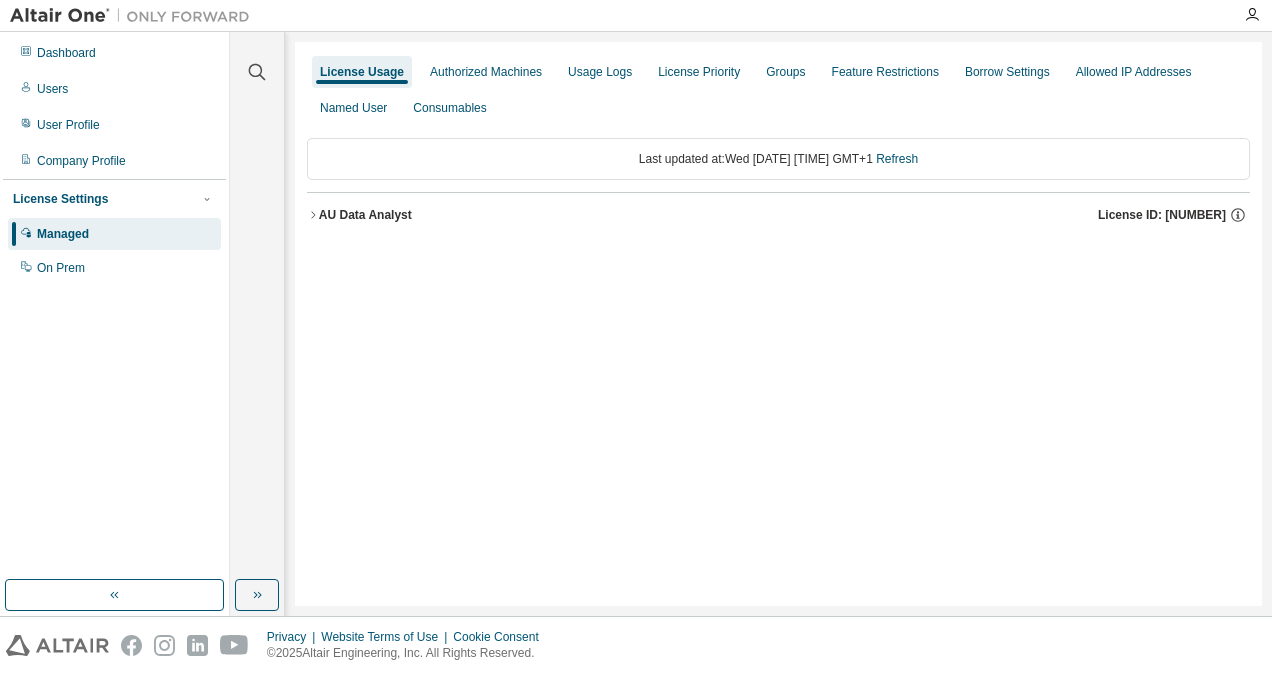 click on "Dashboard" at bounding box center [66, 53] 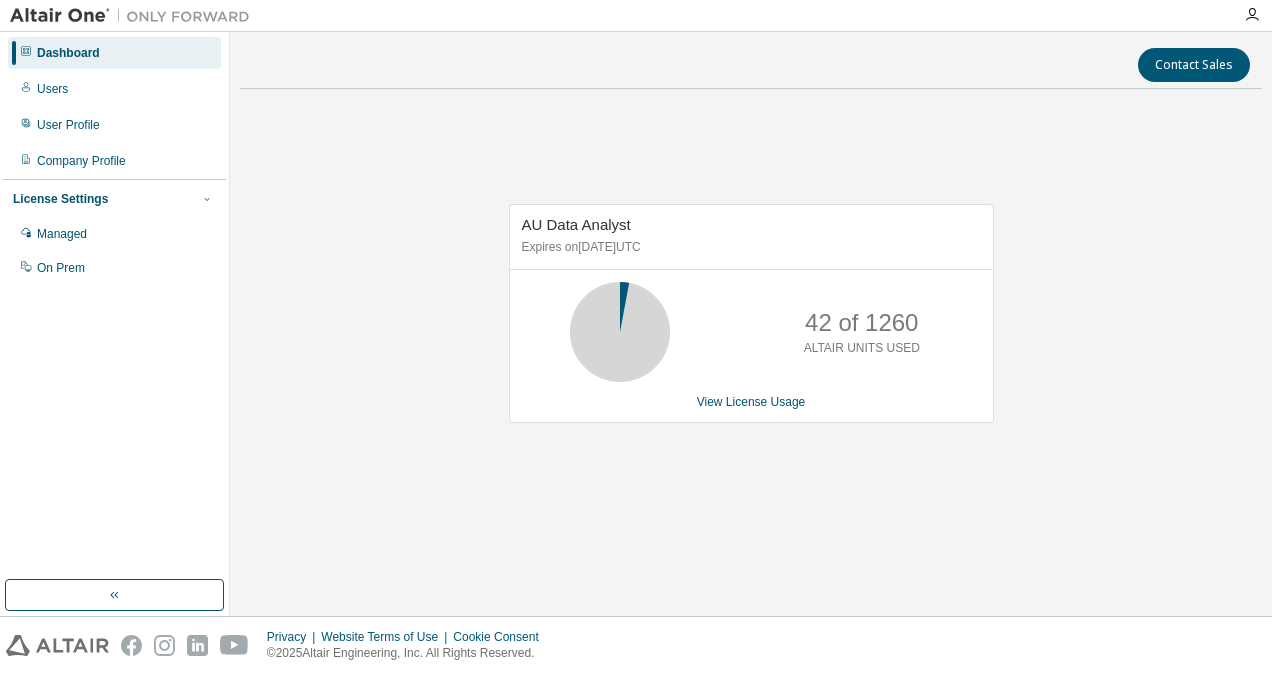 click on "Managed" at bounding box center (62, 234) 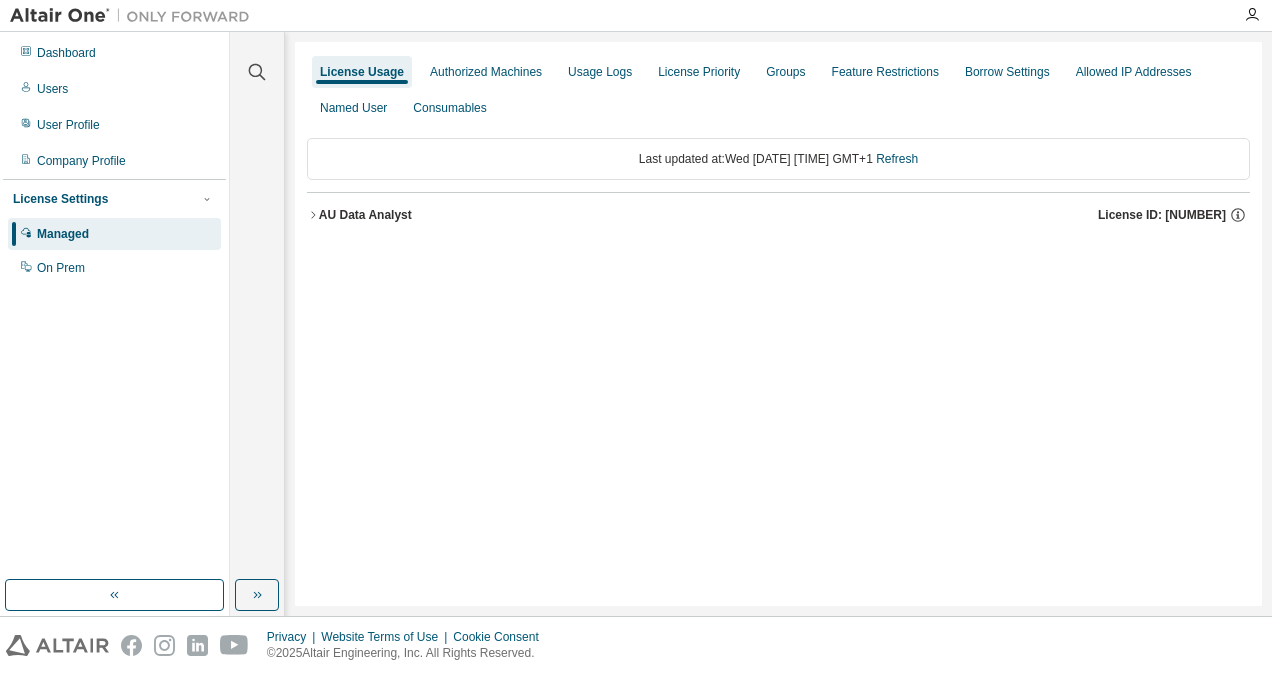 click on "User Profile" at bounding box center [68, 125] 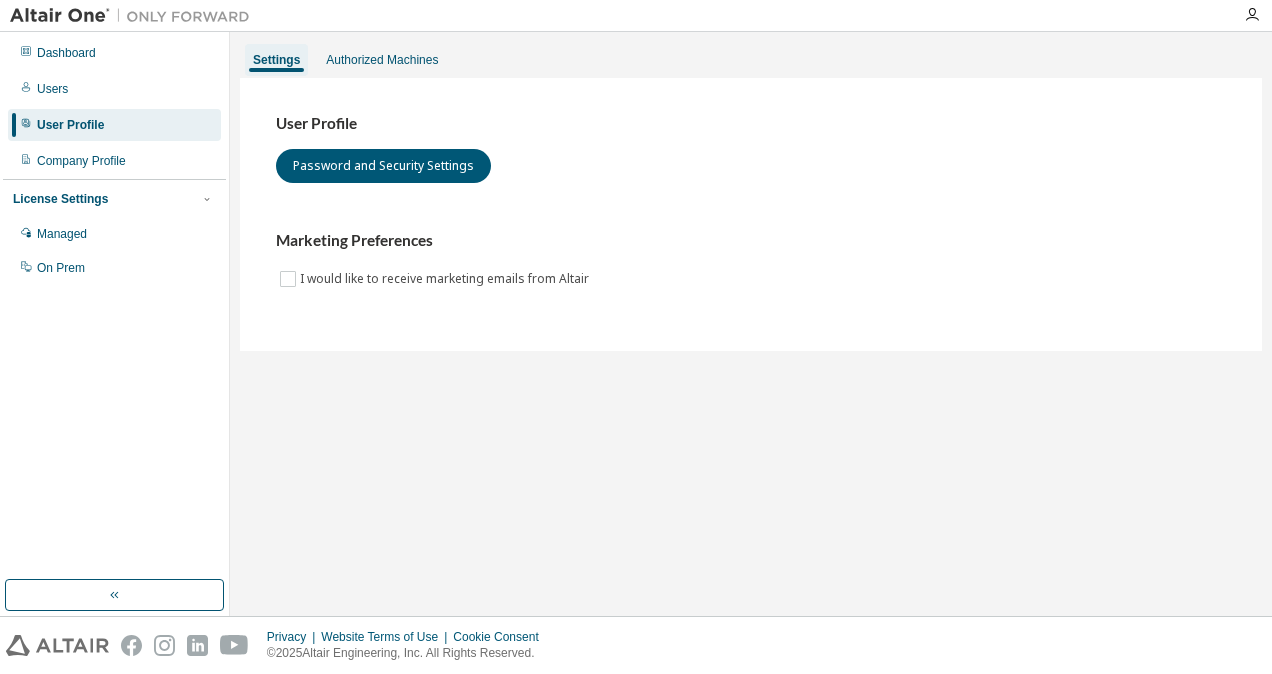 click on "Users" at bounding box center [52, 89] 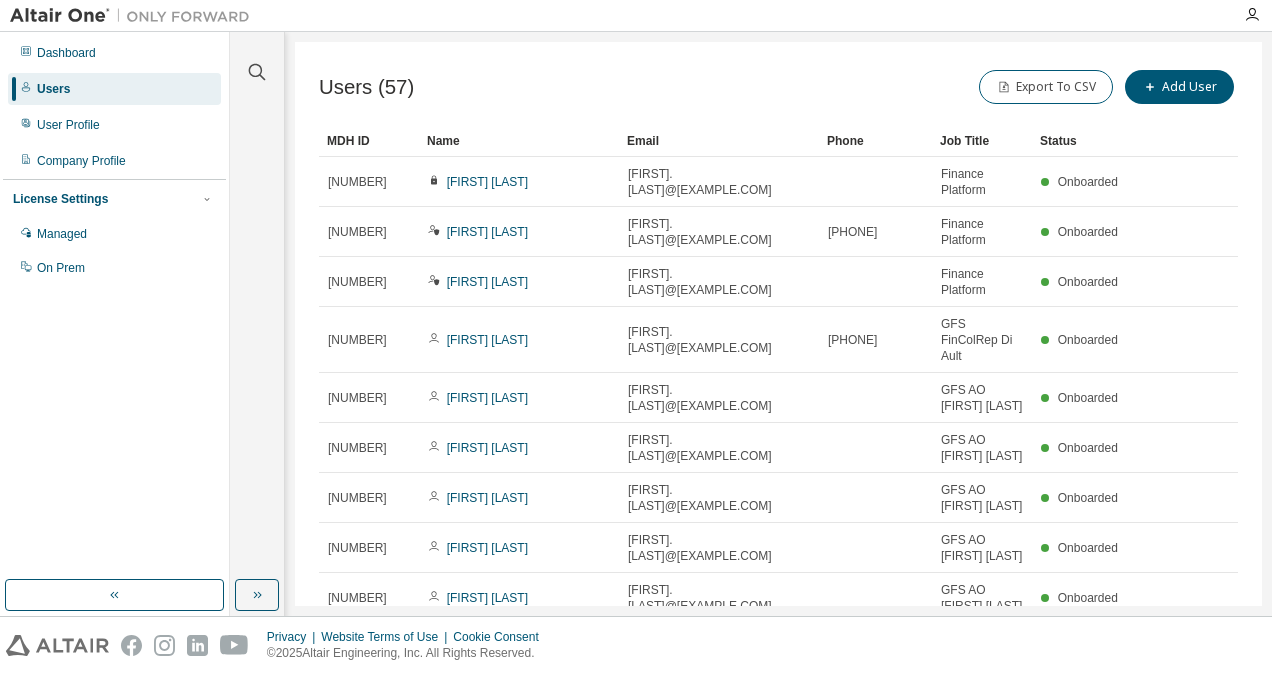 click on "Dashboard" at bounding box center (66, 53) 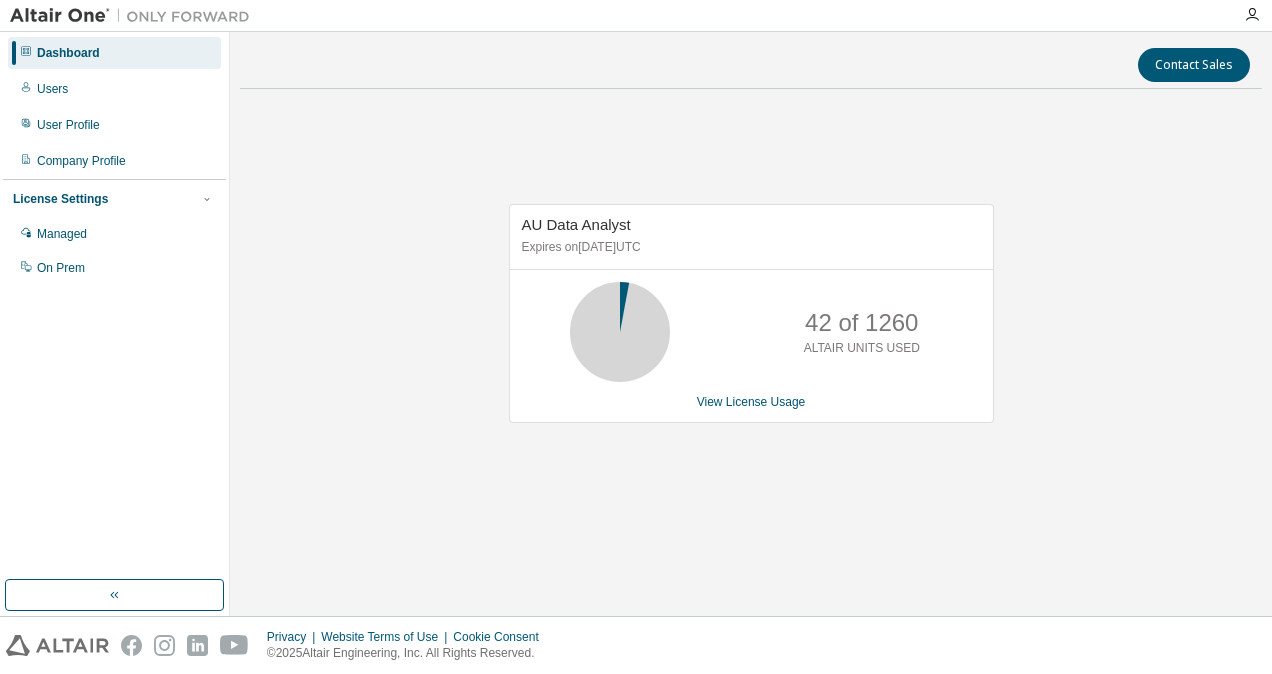 click on "Users" at bounding box center [114, 89] 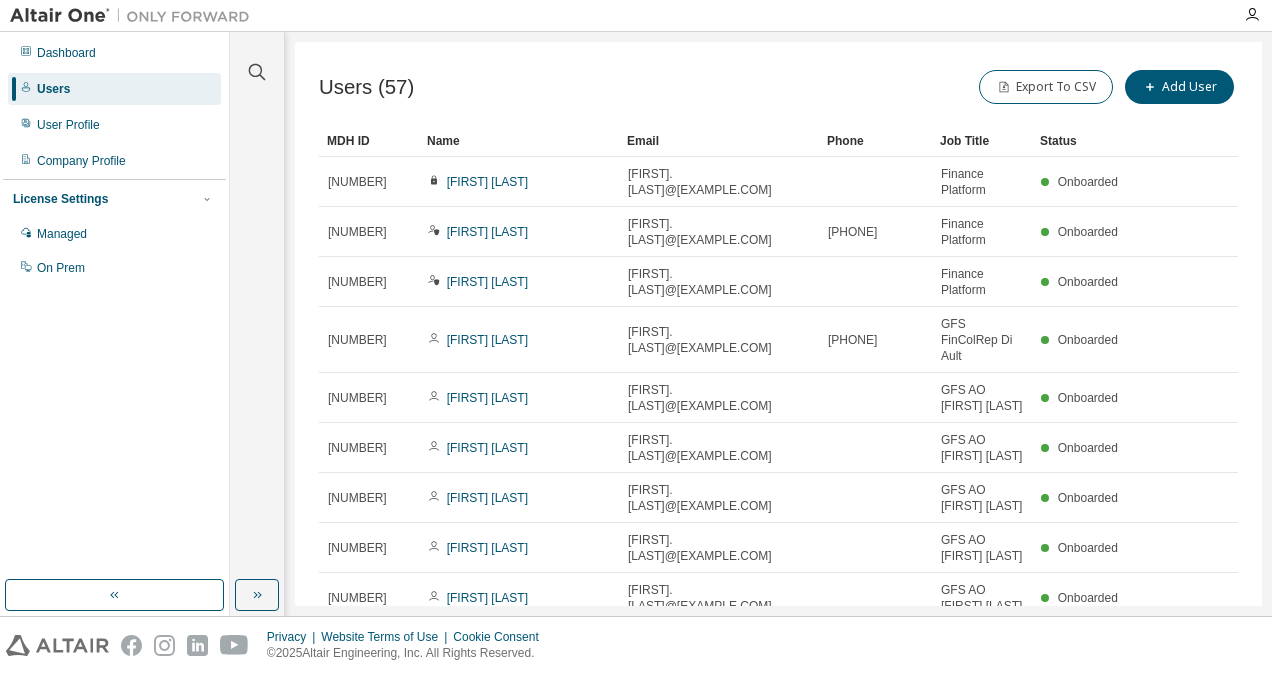click on "User Profile" at bounding box center (68, 125) 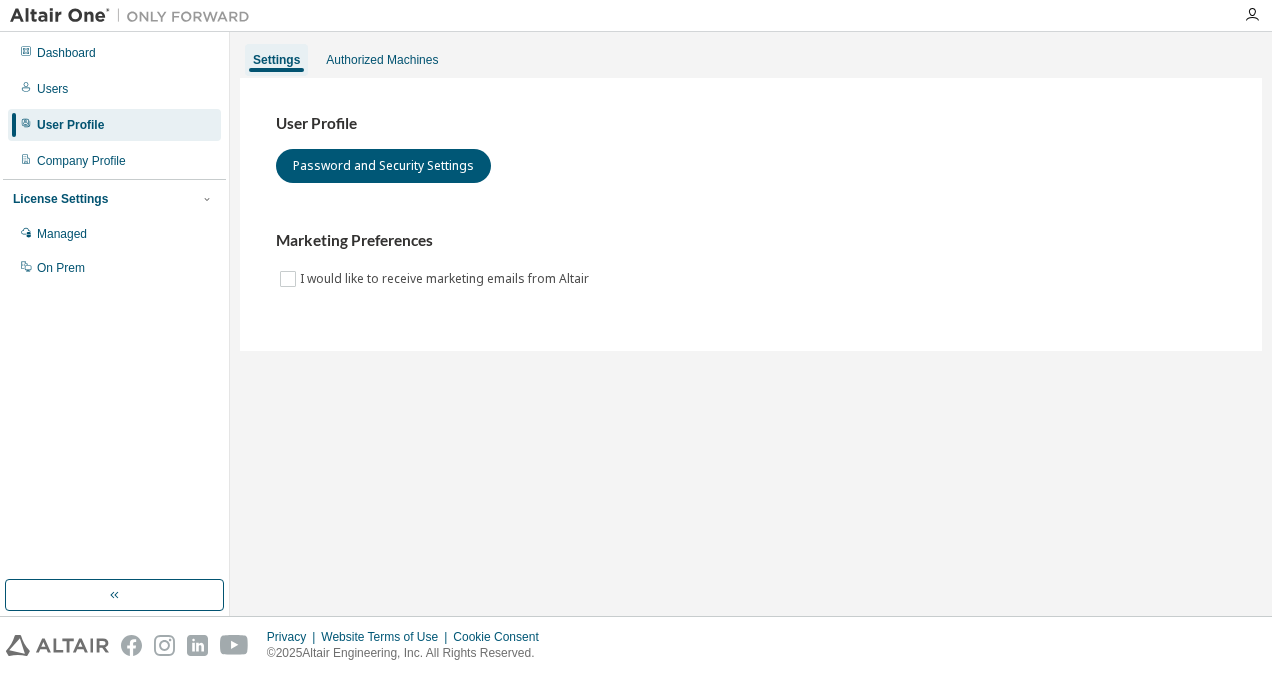 click on "Authorized Machines" at bounding box center [382, 60] 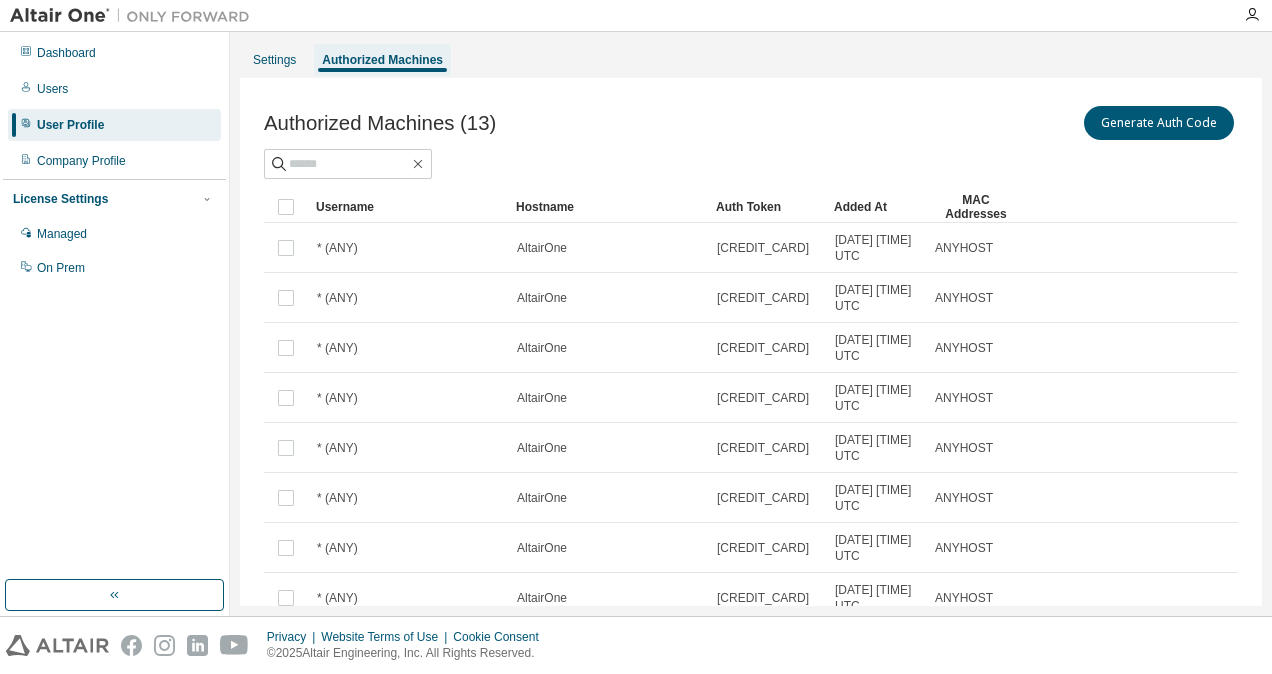 click on "Company Profile" at bounding box center (81, 161) 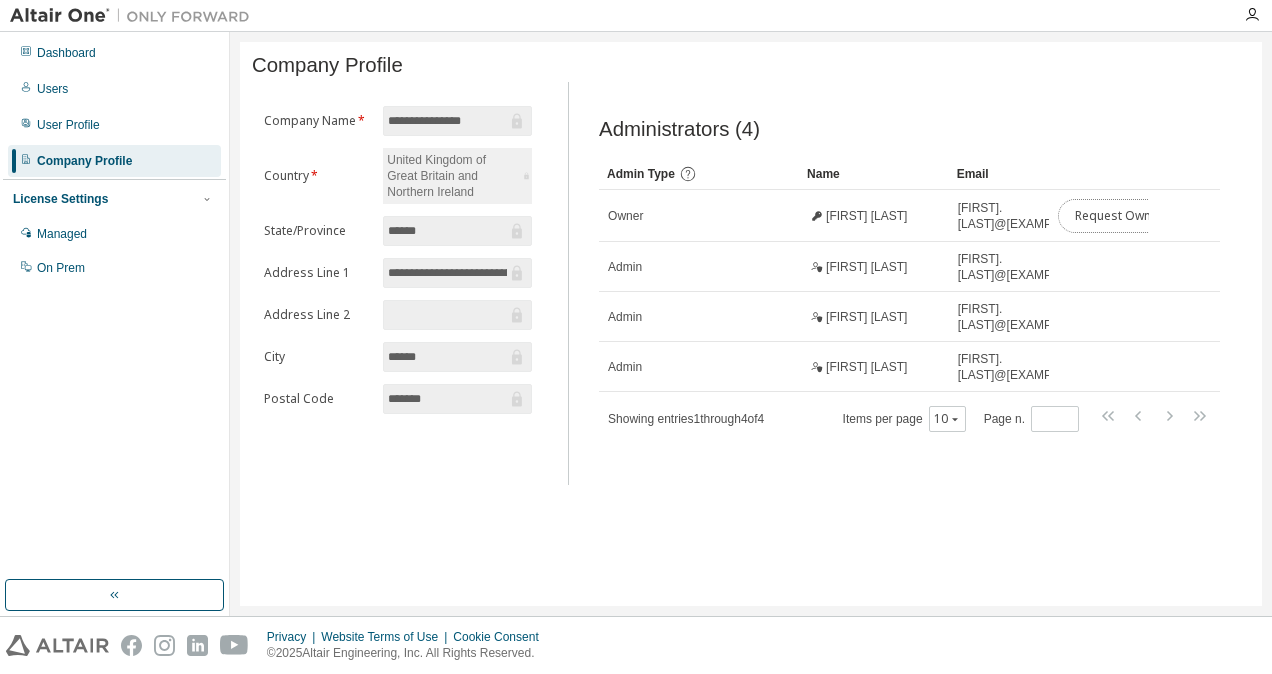 click on "Request Owner Change" at bounding box center (1142, 216) 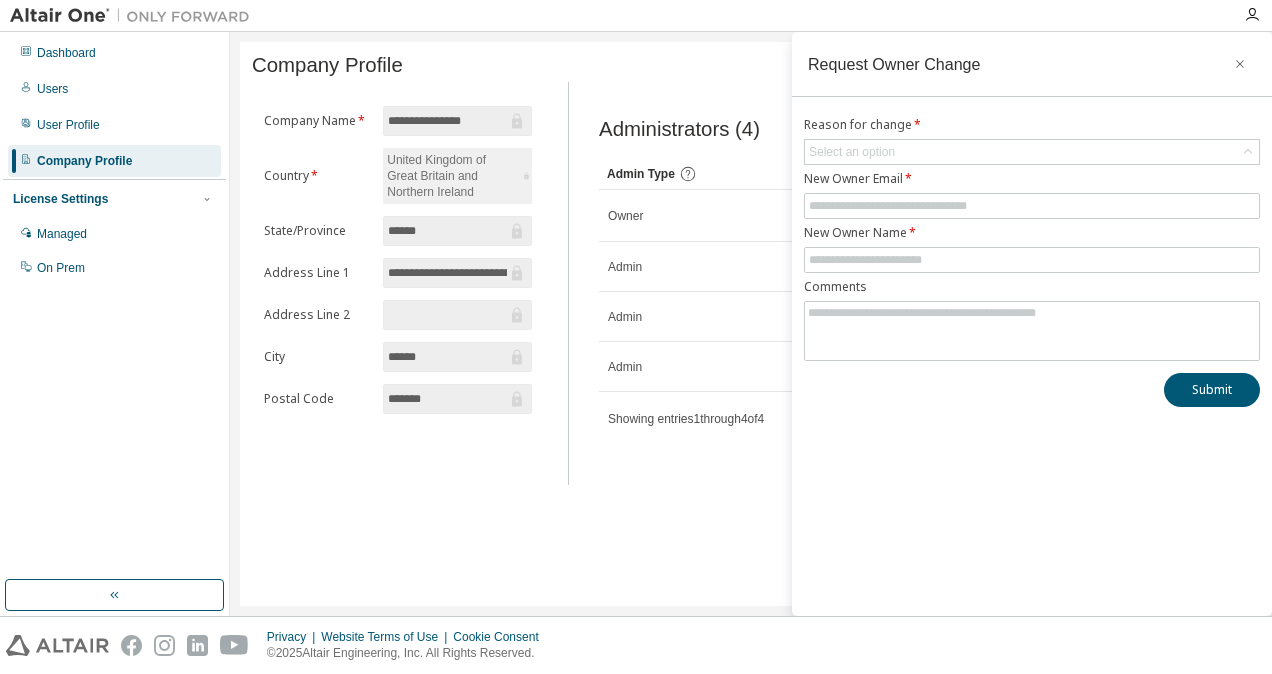 click 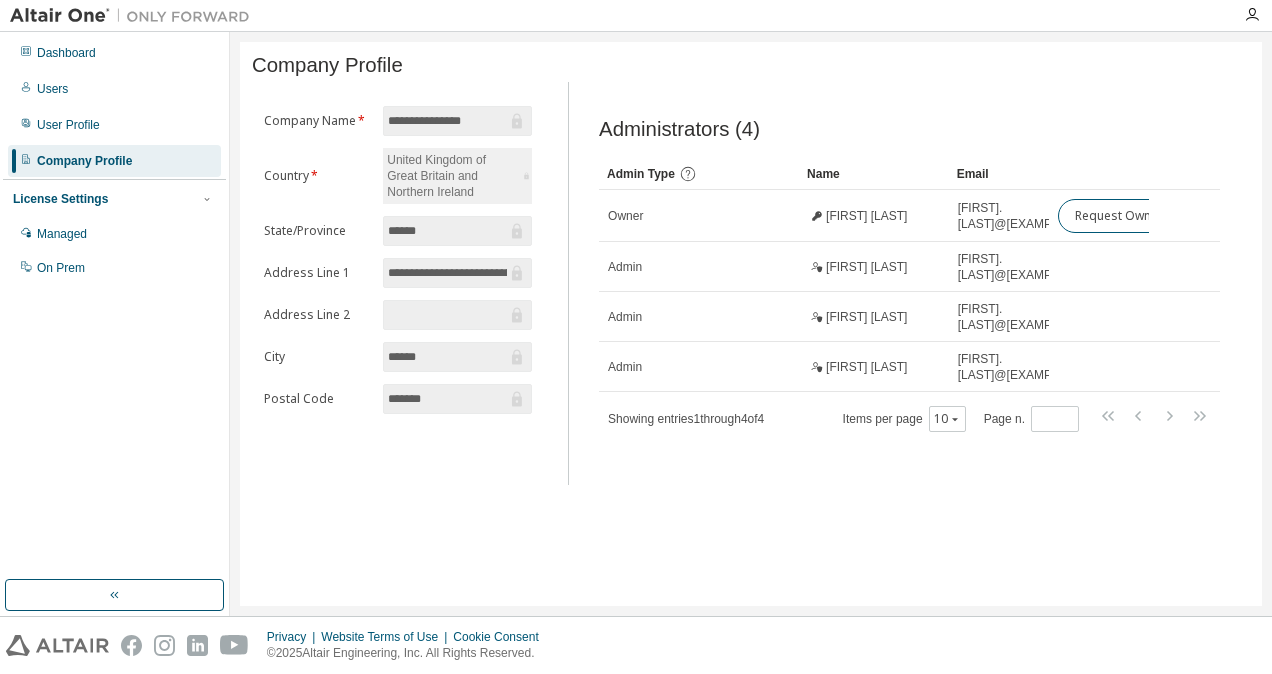 scroll, scrollTop: 0, scrollLeft: 14, axis: horizontal 